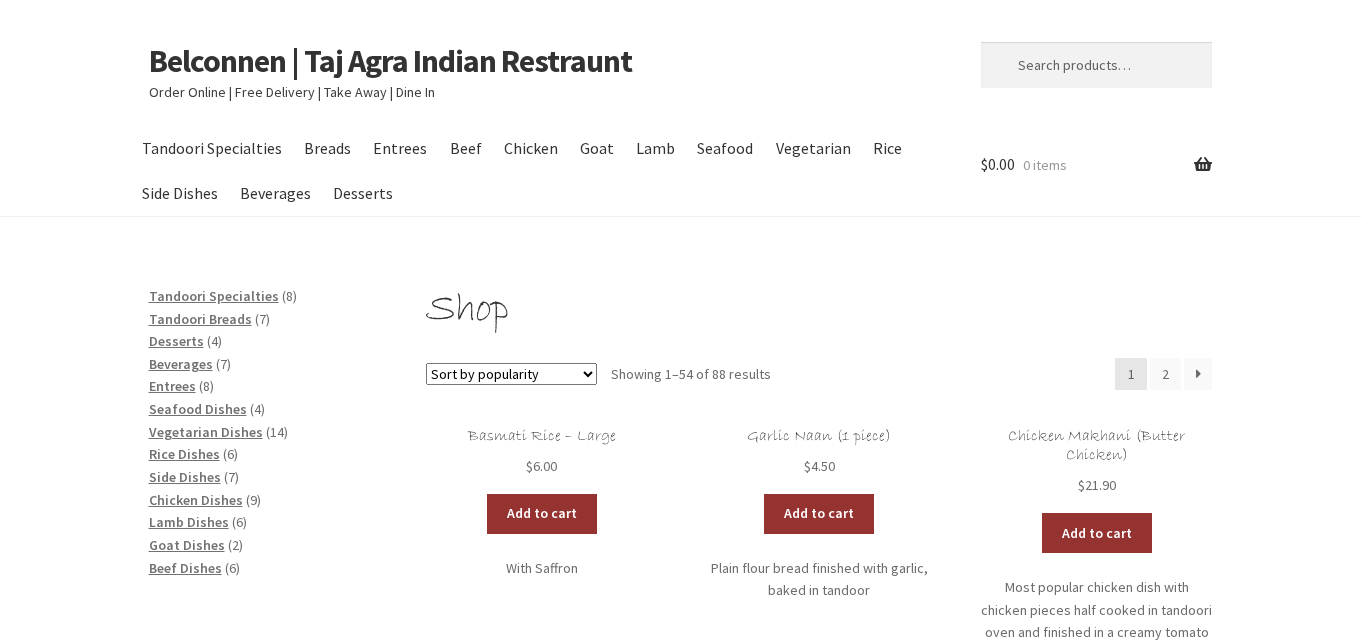 scroll, scrollTop: 0, scrollLeft: 0, axis: both 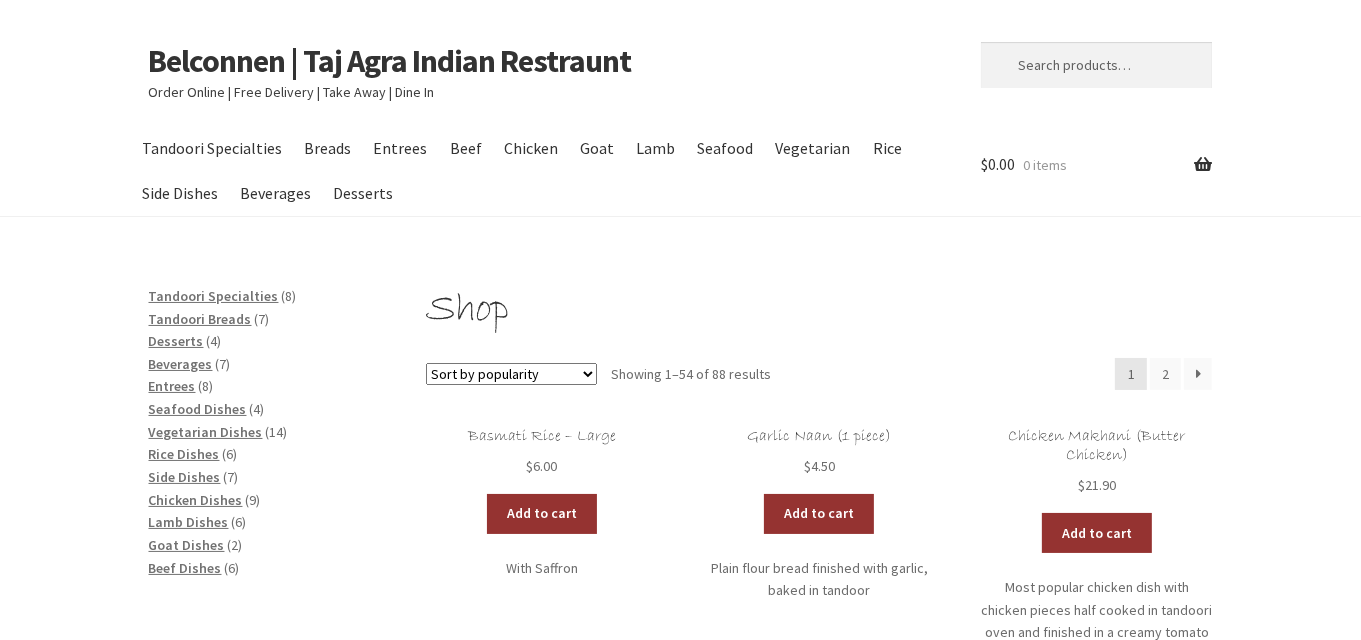 click on "Order Online | Free Delivery | Take Away | Dine In" at bounding box center (542, 92) 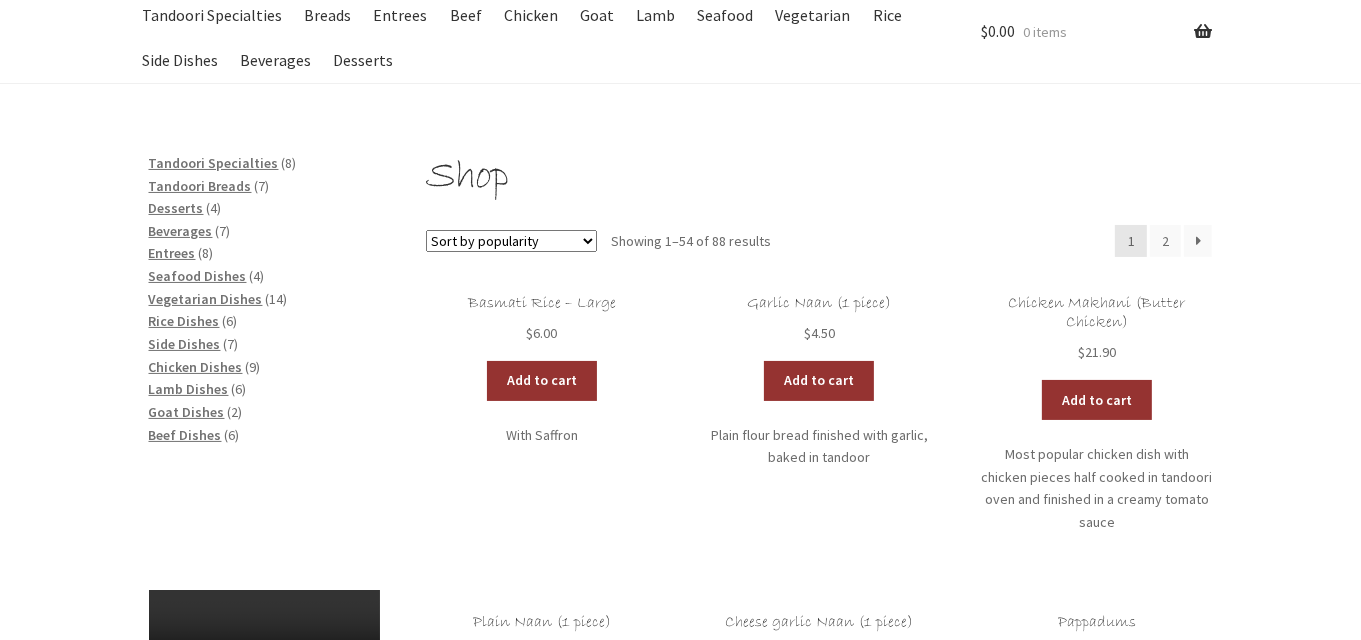 scroll, scrollTop: 128, scrollLeft: 0, axis: vertical 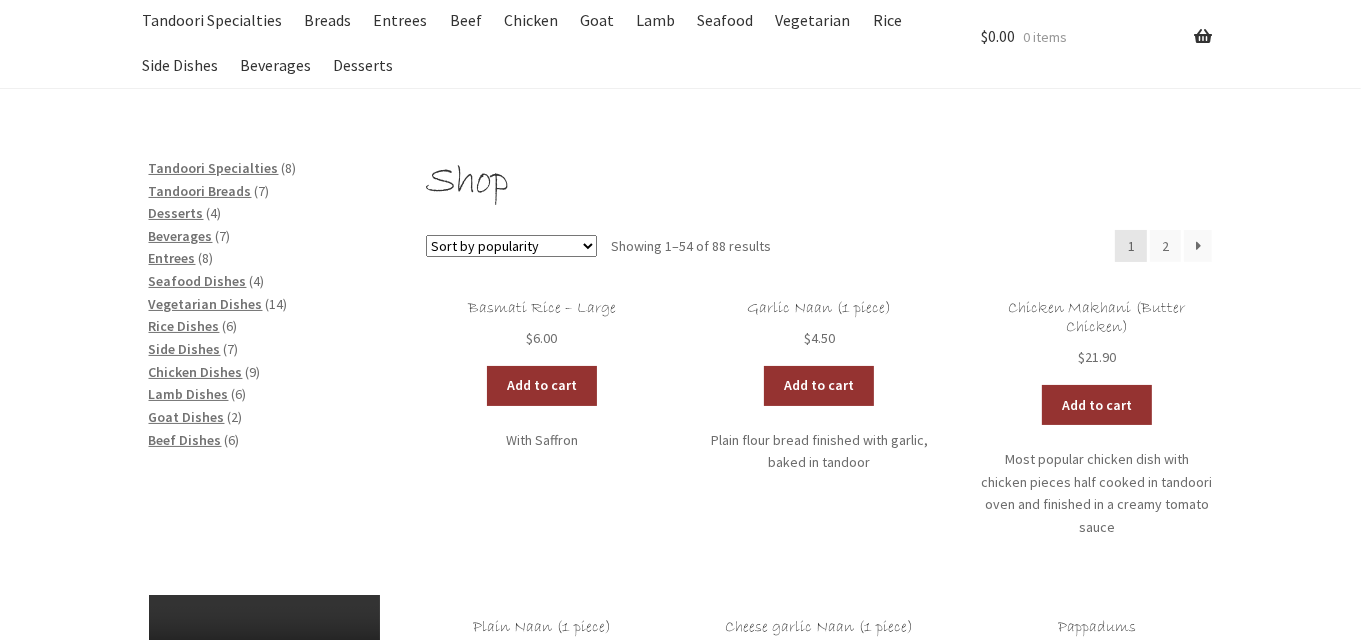 click on "Sort by popularity
Sort by latest
Sort by price: low to high
Sort by price: high to low" at bounding box center [511, 246] 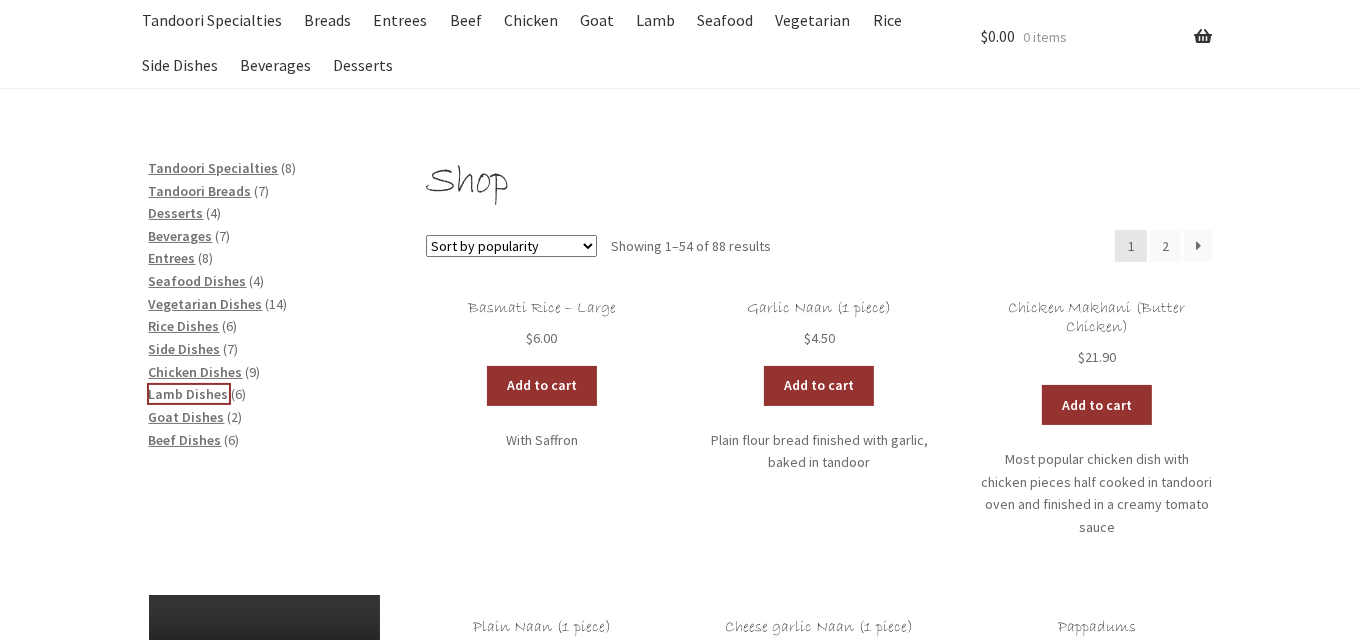 click on "Lamb Dishes" at bounding box center [189, 394] 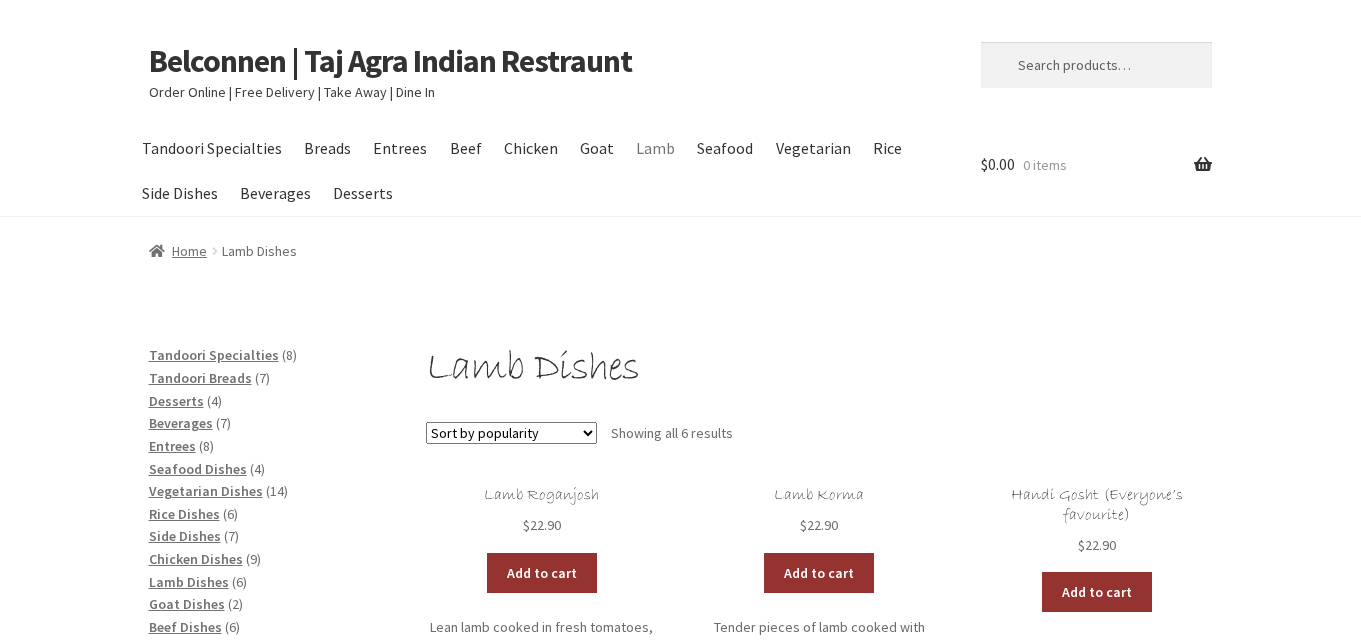 scroll, scrollTop: 0, scrollLeft: 0, axis: both 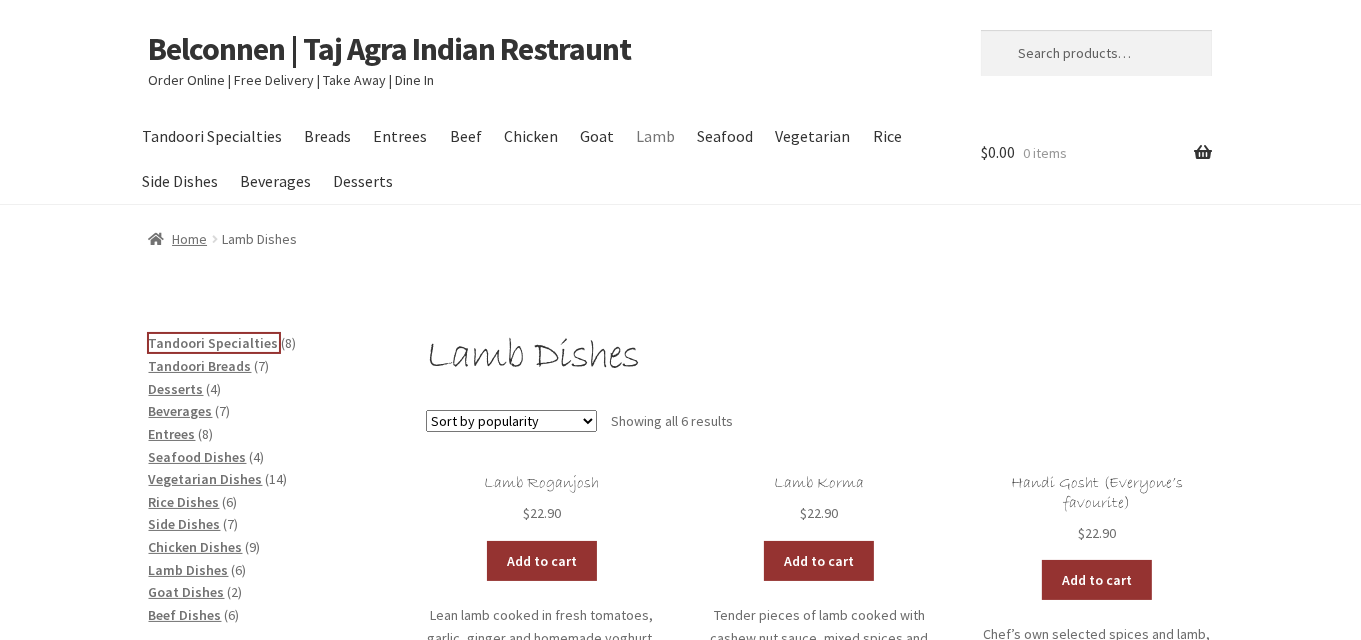 click on "Tandoori Specialties" at bounding box center [214, 343] 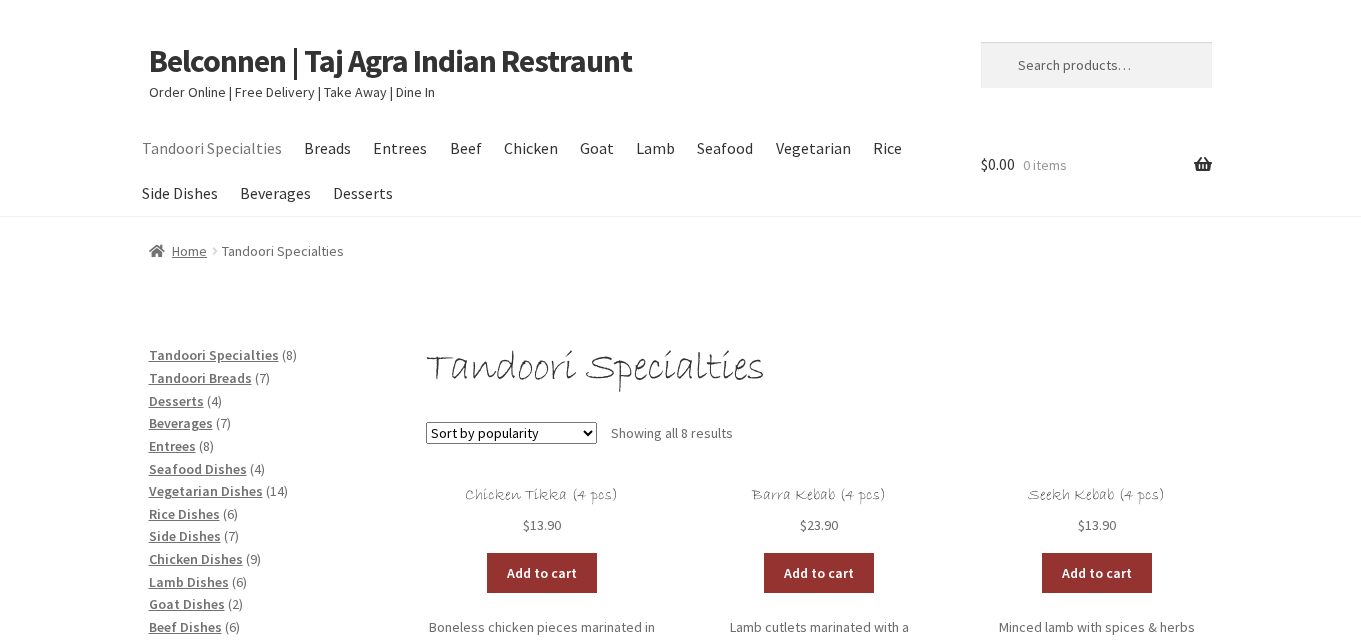 scroll, scrollTop: 0, scrollLeft: 0, axis: both 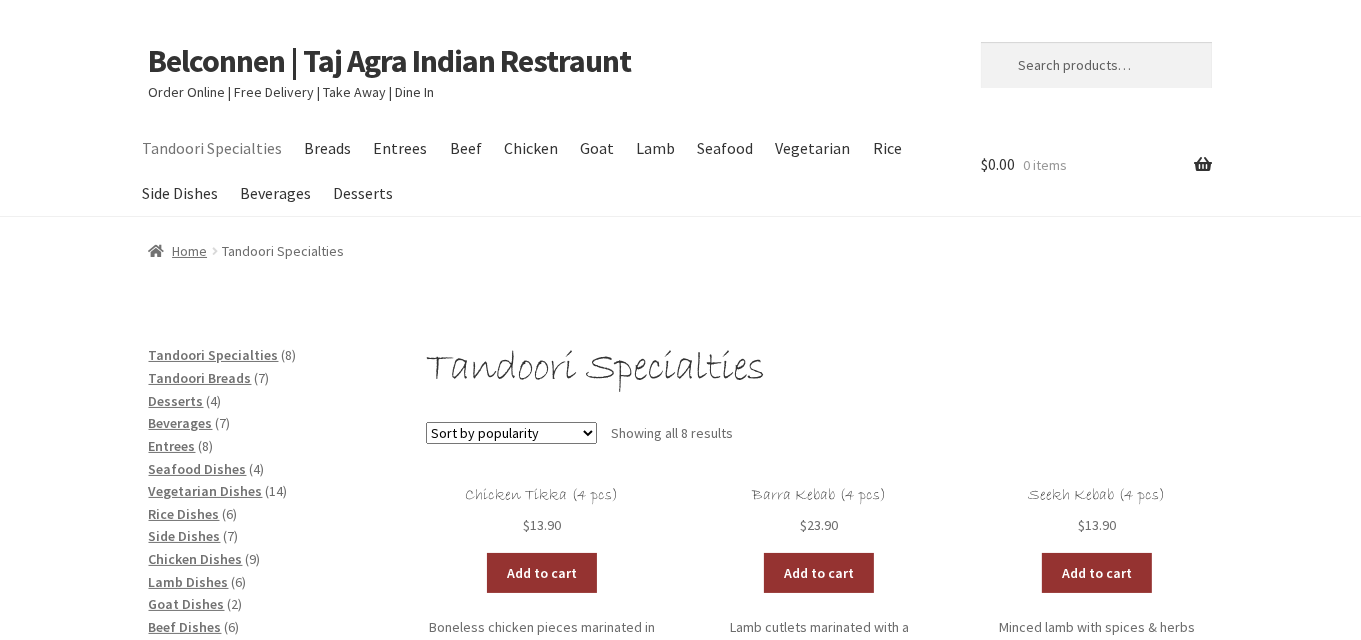 click on "Order Online | Free Delivery | Take Away | Dine In" at bounding box center (542, 92) 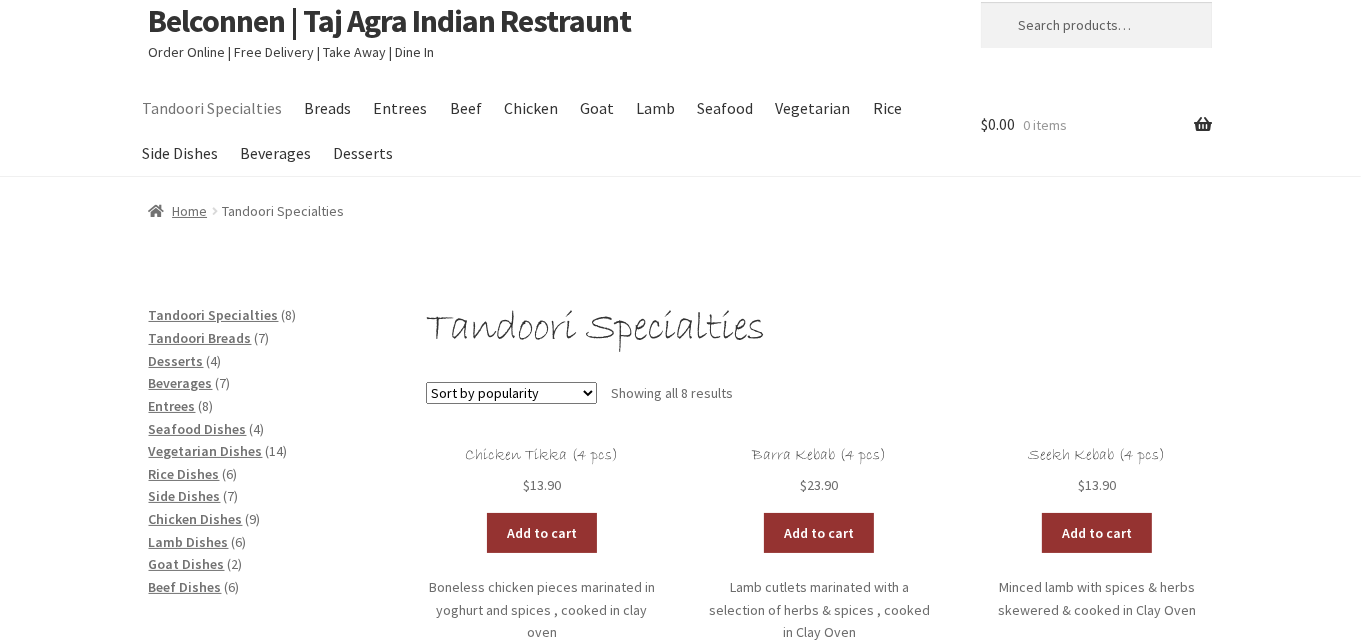 scroll, scrollTop: 0, scrollLeft: 0, axis: both 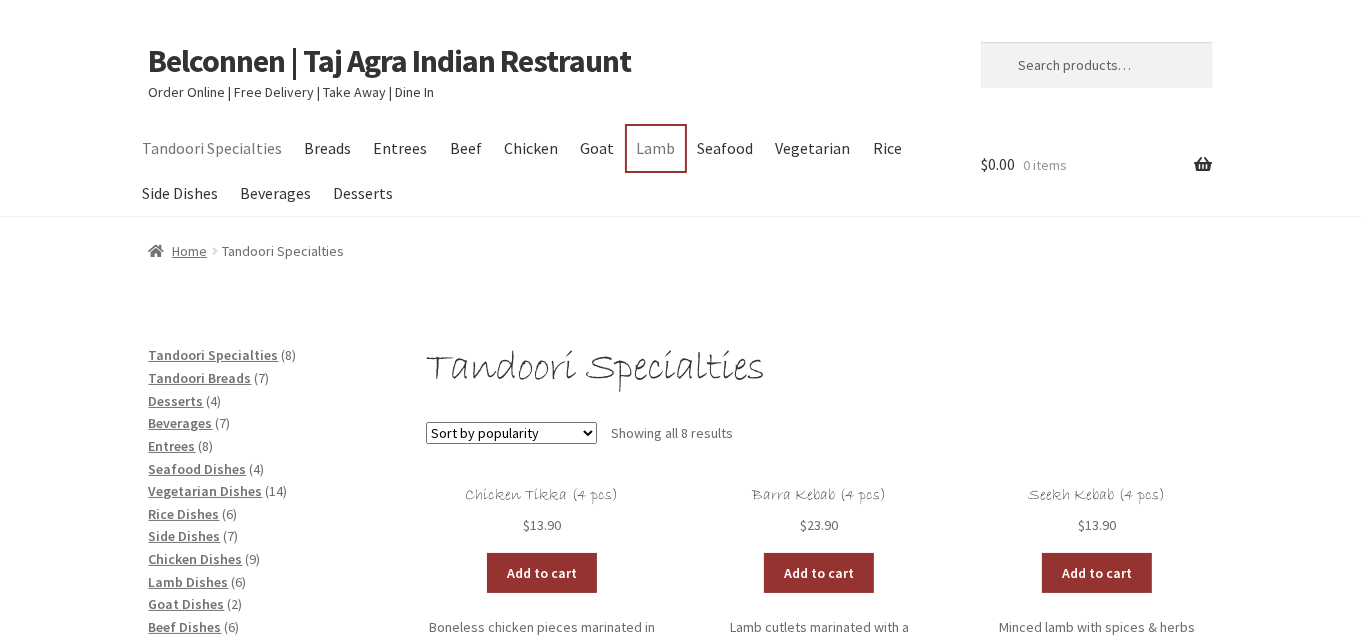 click on "Lamb" at bounding box center [656, 148] 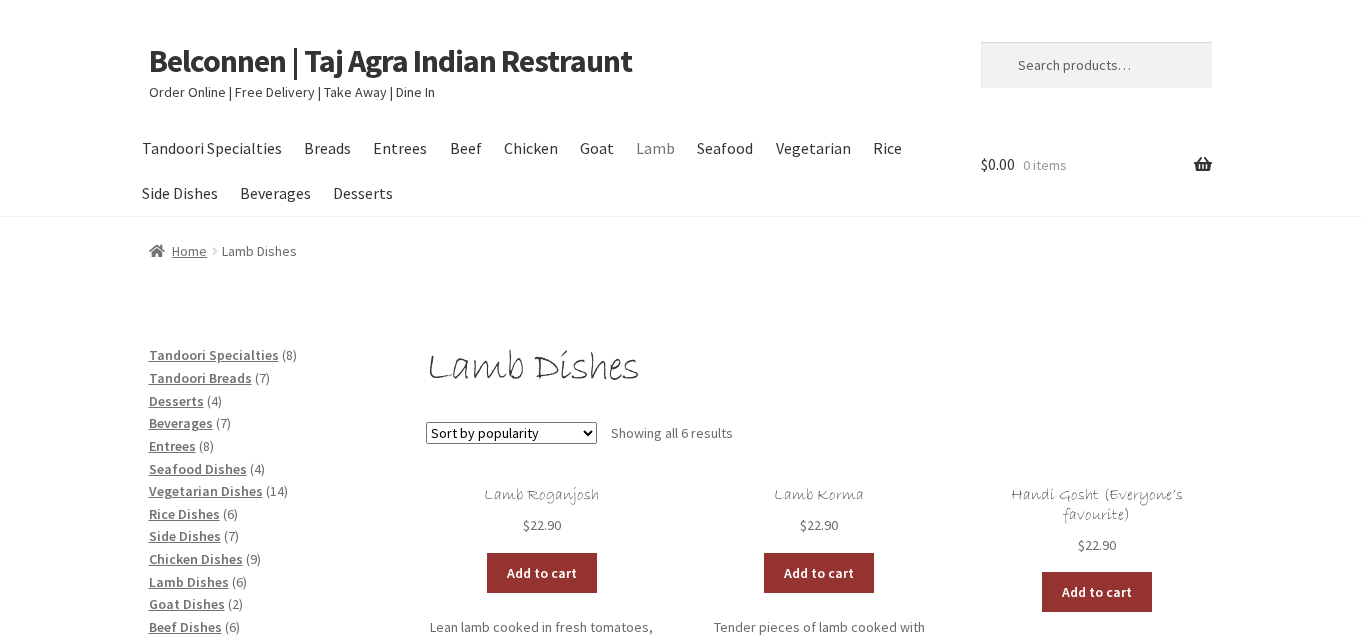 scroll, scrollTop: 0, scrollLeft: 0, axis: both 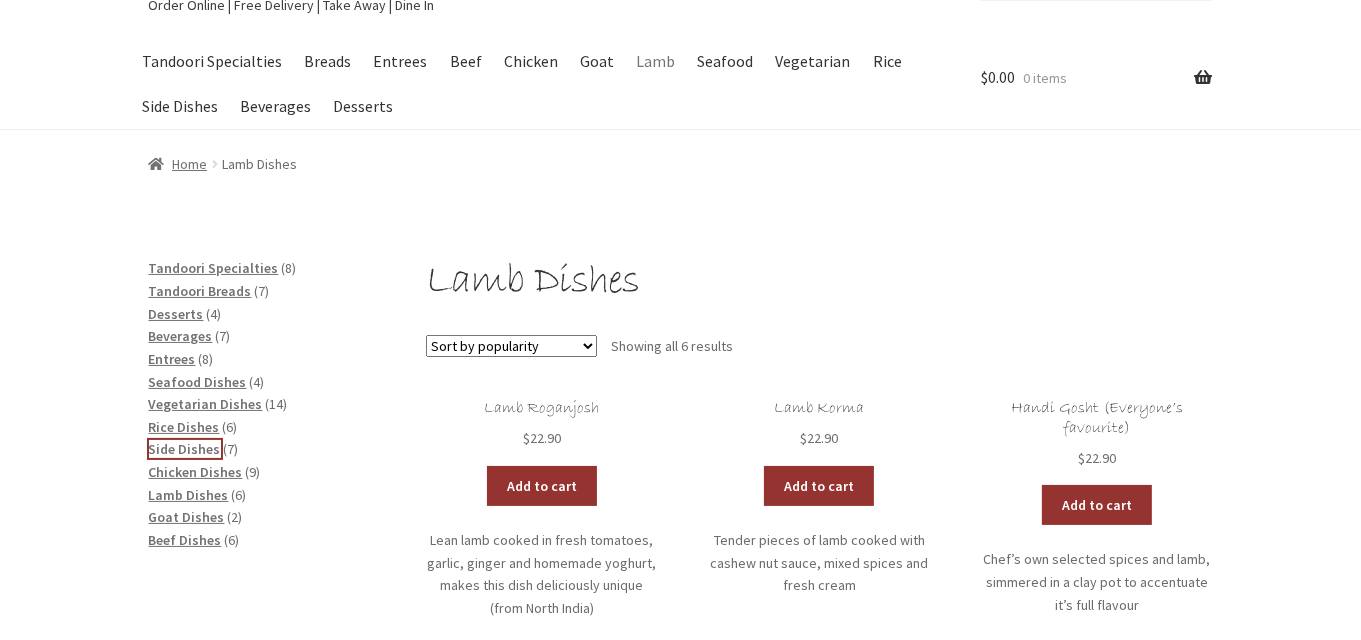 click on "Side Dishes" at bounding box center [185, 449] 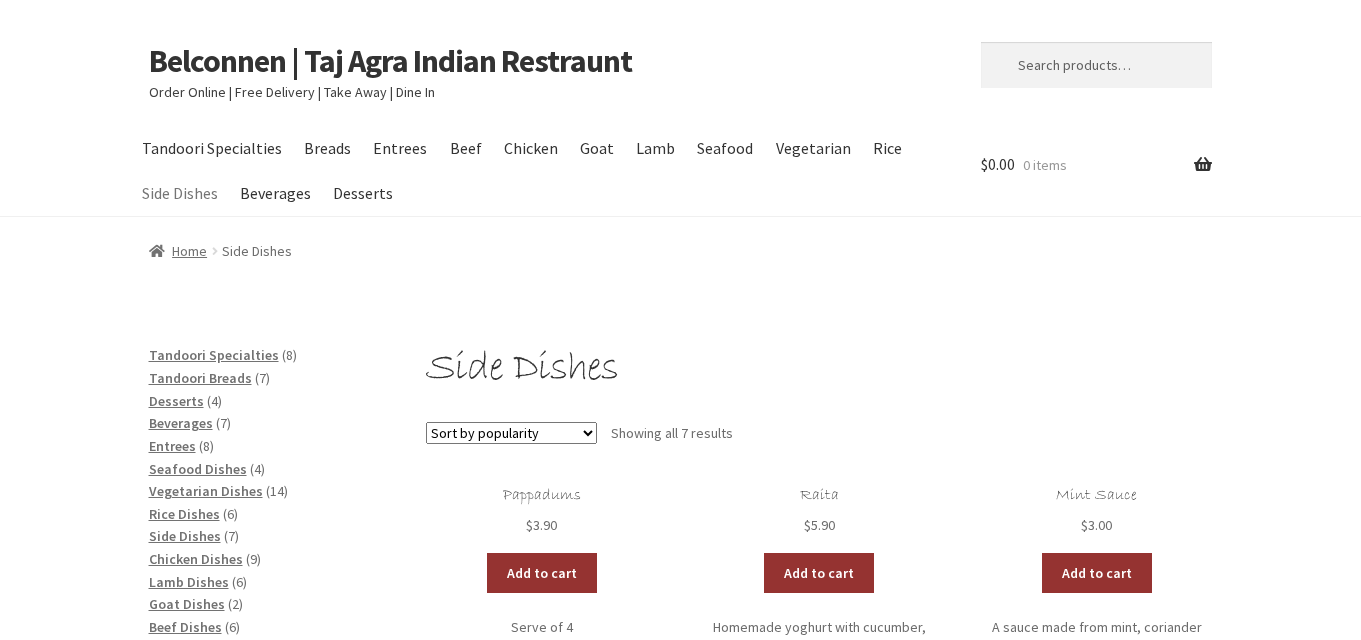 scroll, scrollTop: 0, scrollLeft: 0, axis: both 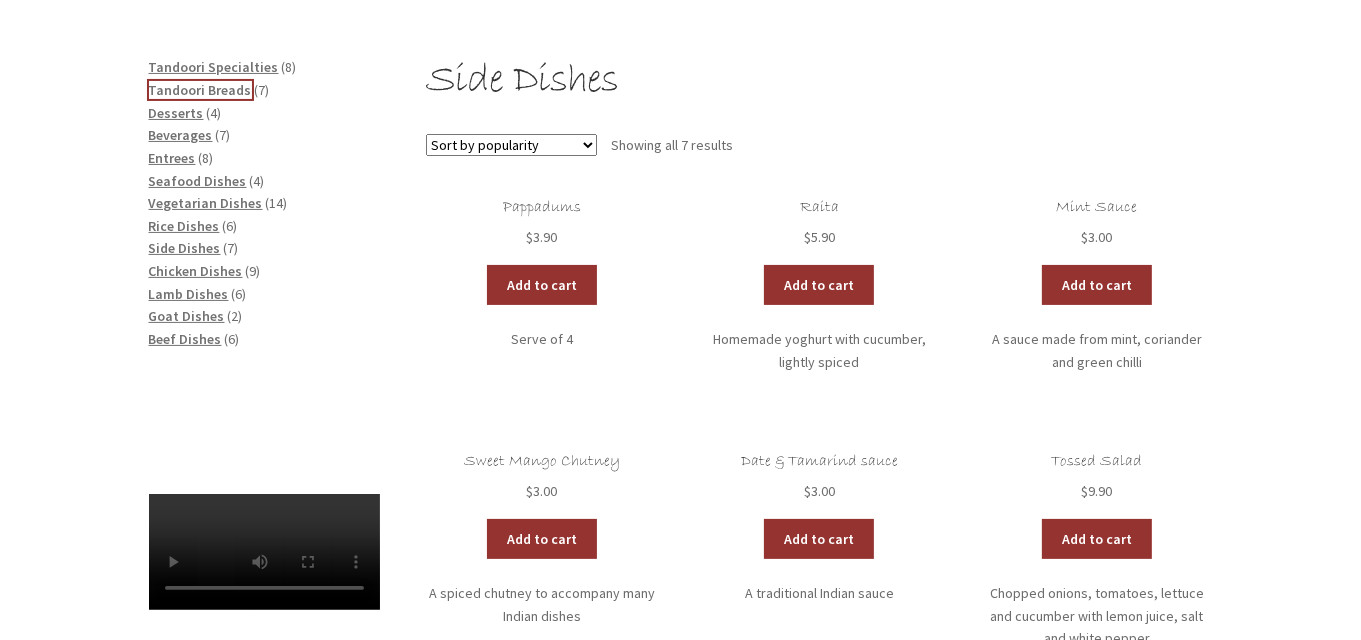 click on "Tandoori Breads" at bounding box center (200, 90) 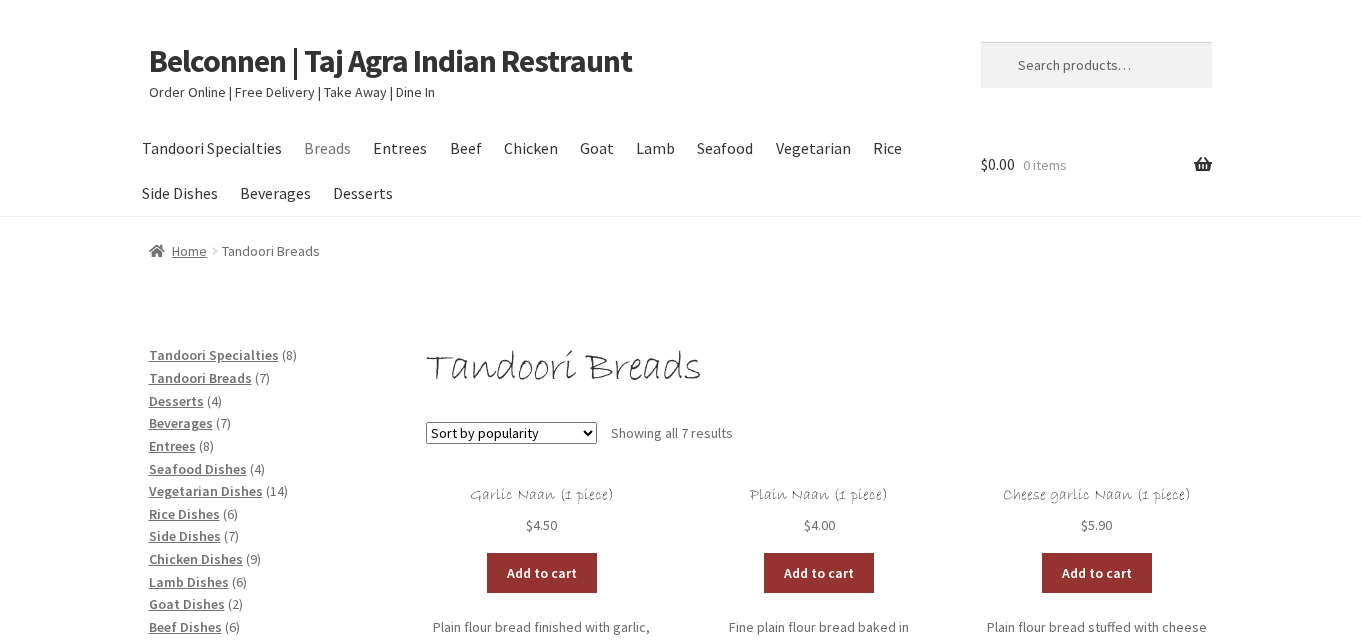 scroll, scrollTop: 0, scrollLeft: 0, axis: both 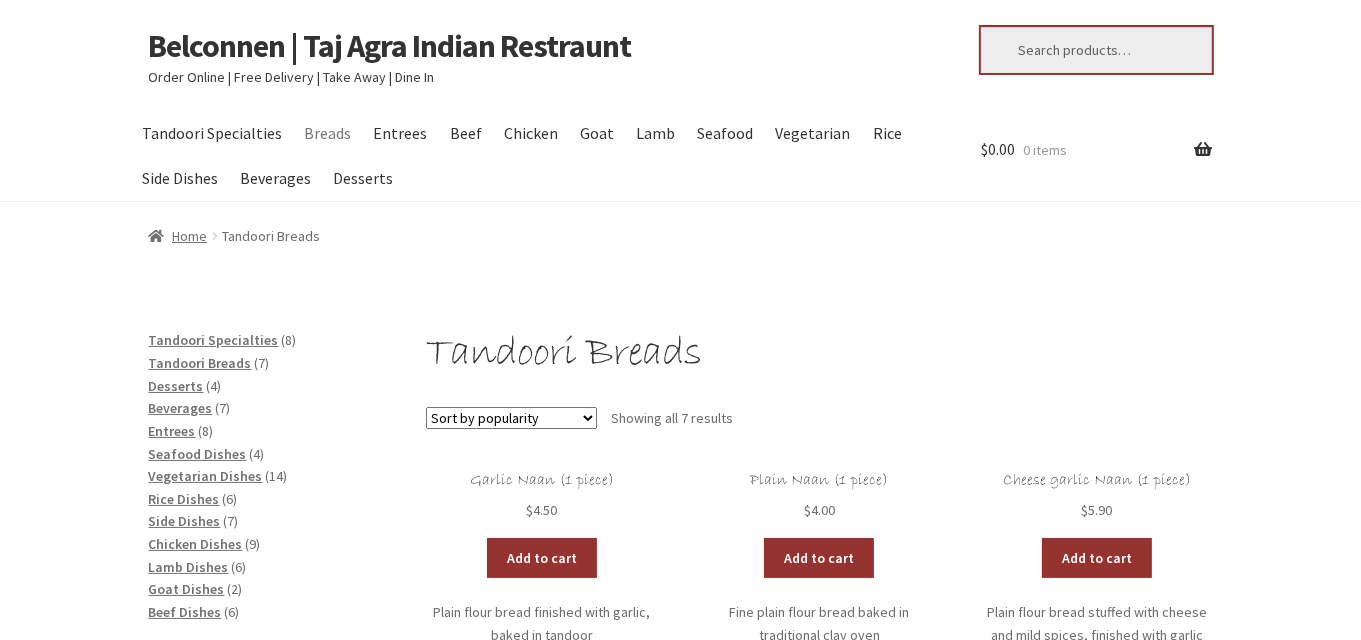 click on "Search for:" at bounding box center (1096, 50) 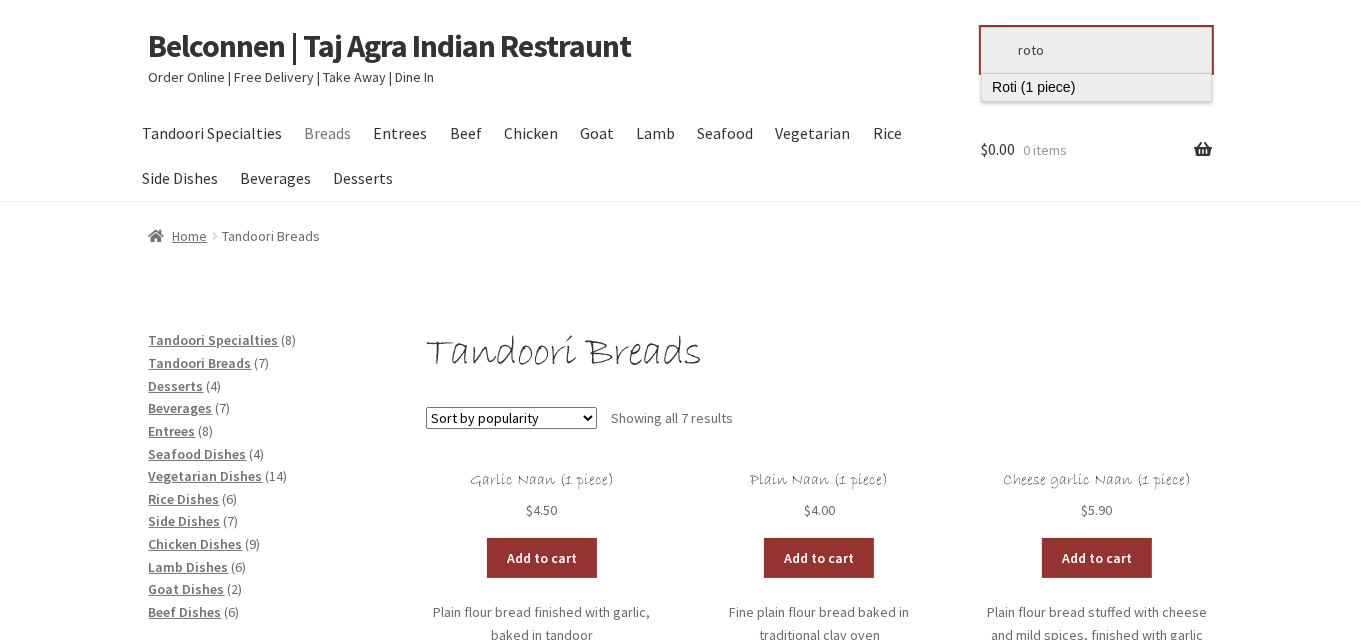 type on "roto" 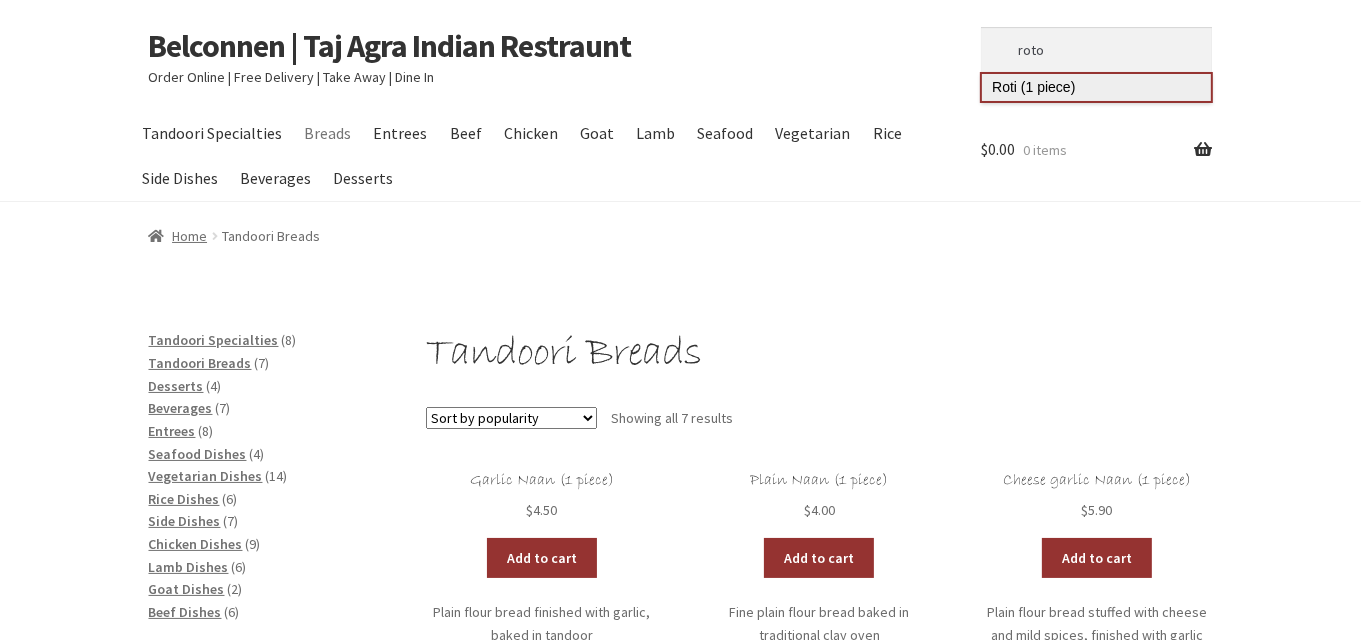 click on "Roti (1 piece)" at bounding box center (1096, 87) 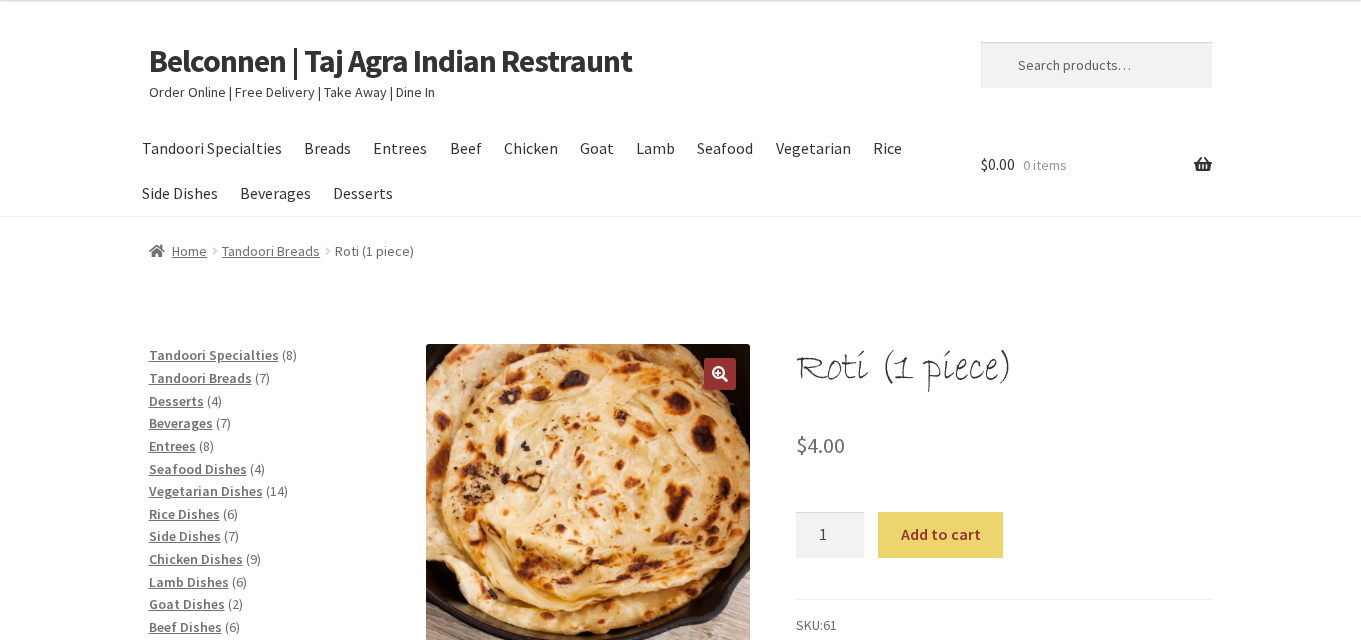 scroll, scrollTop: 0, scrollLeft: 0, axis: both 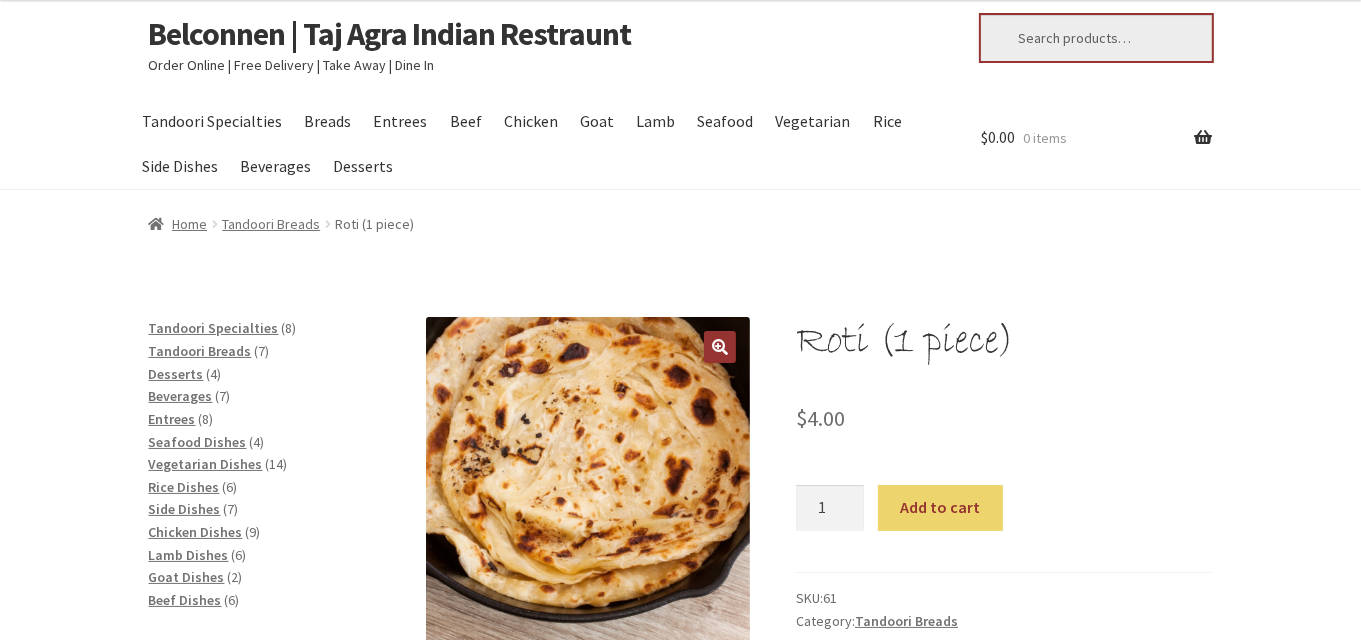 click on "Search for:" at bounding box center [1096, 38] 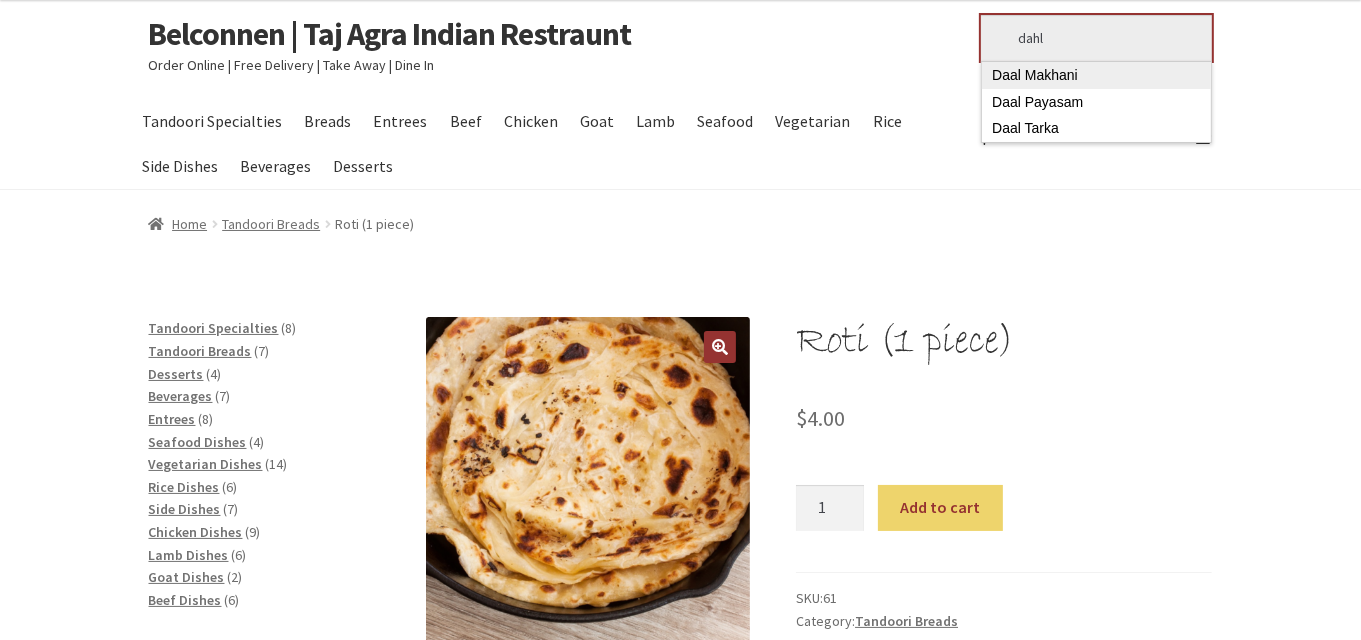 type on "dahl" 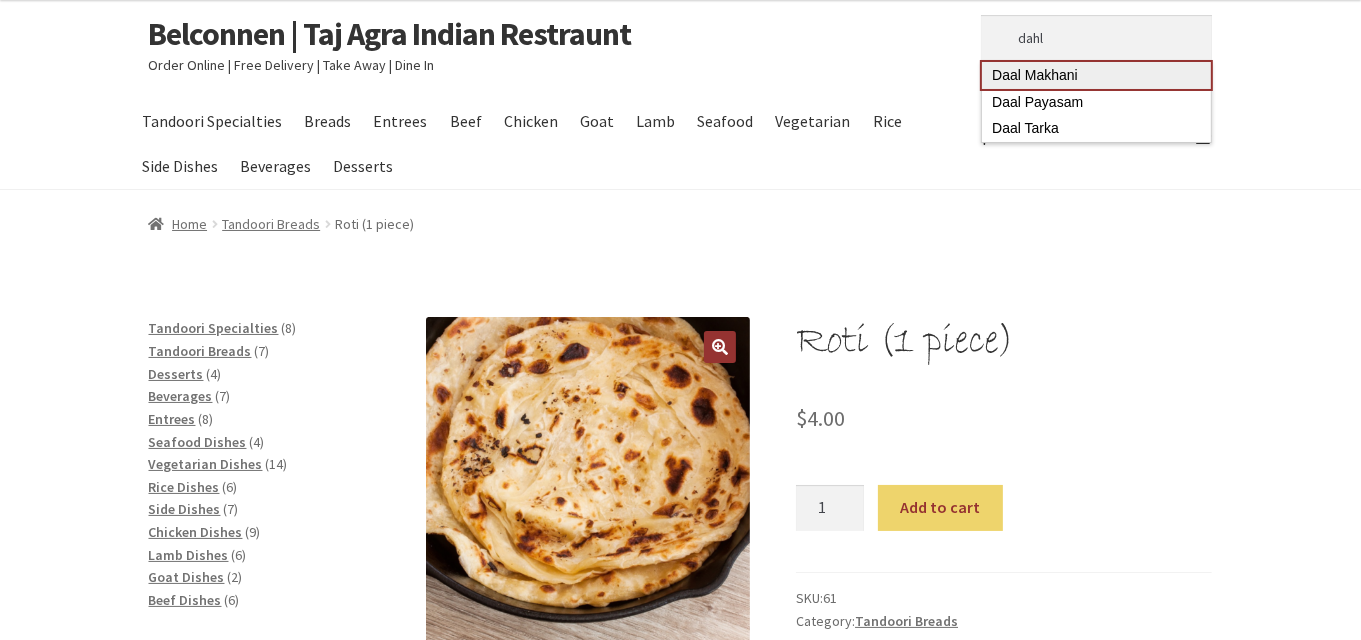 click on "Daal Makhani" at bounding box center [1096, 75] 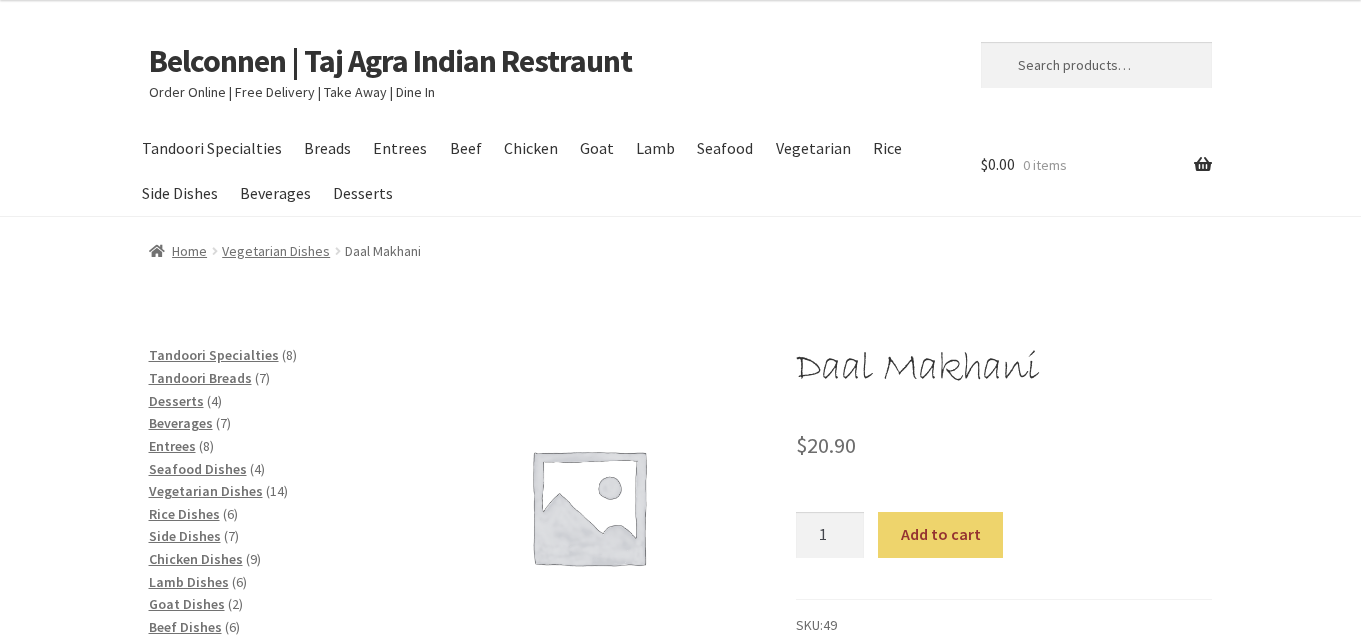 scroll, scrollTop: 0, scrollLeft: 0, axis: both 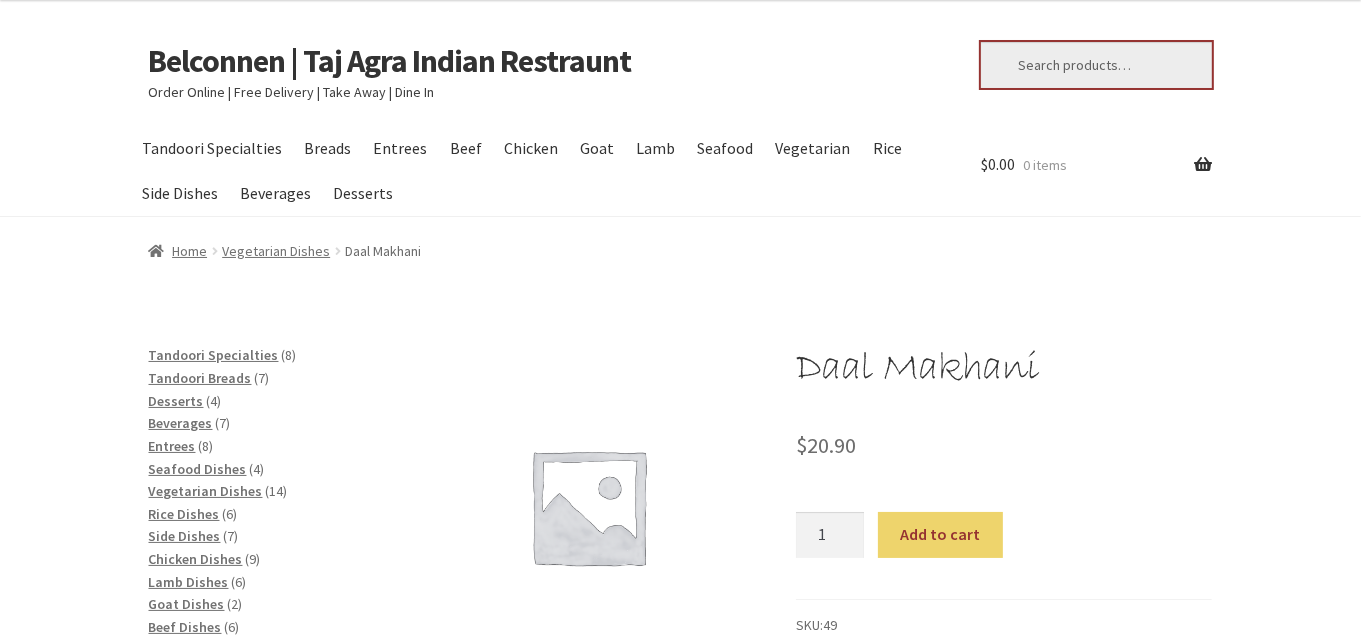 click on "Search for:" at bounding box center [1096, 65] 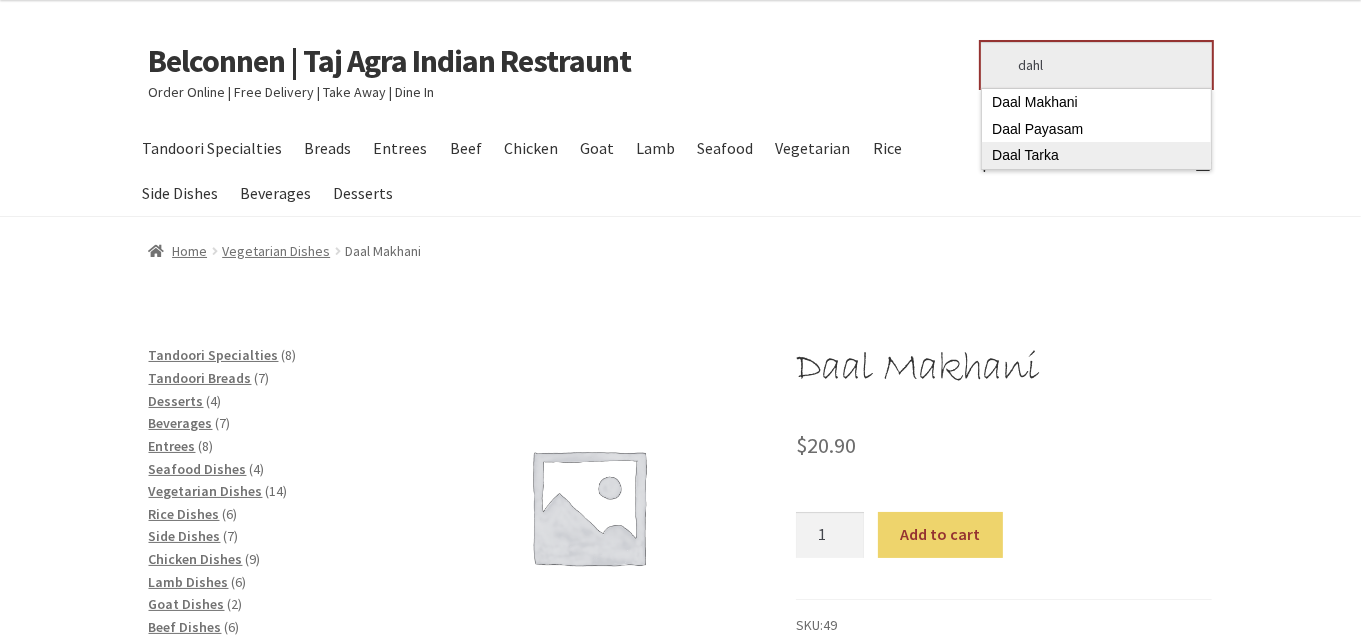 type on "dahl" 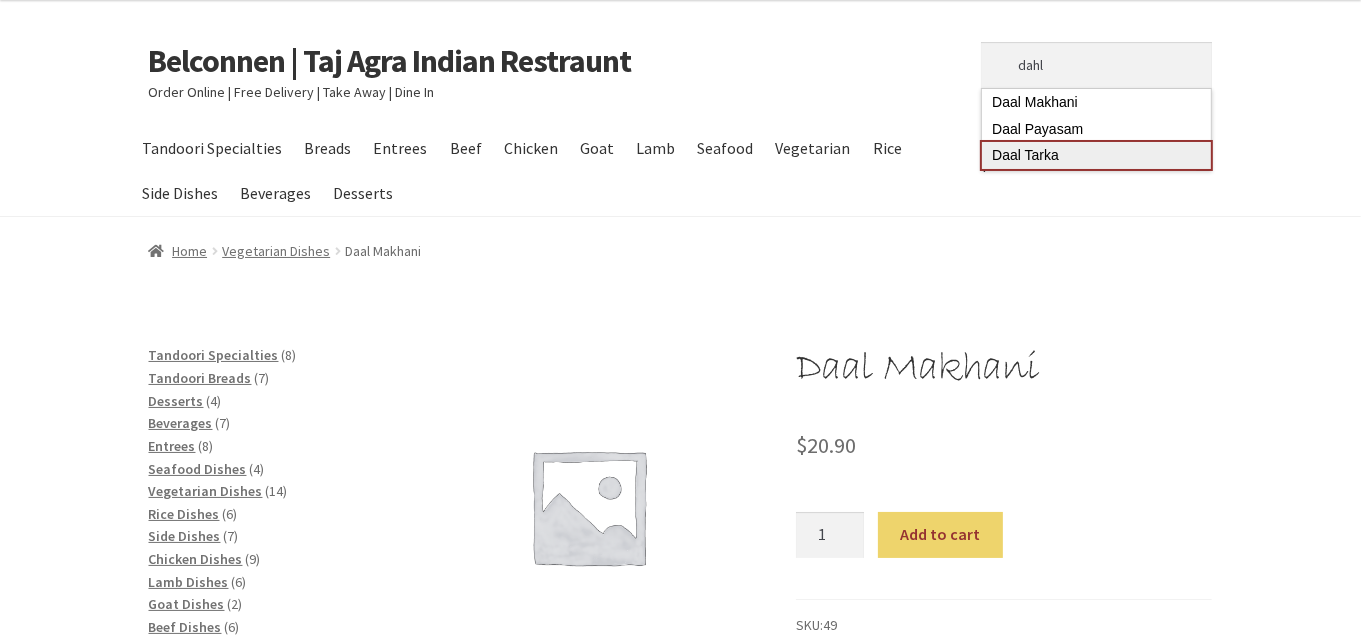 click on "Daal Tarka" at bounding box center (1096, 155) 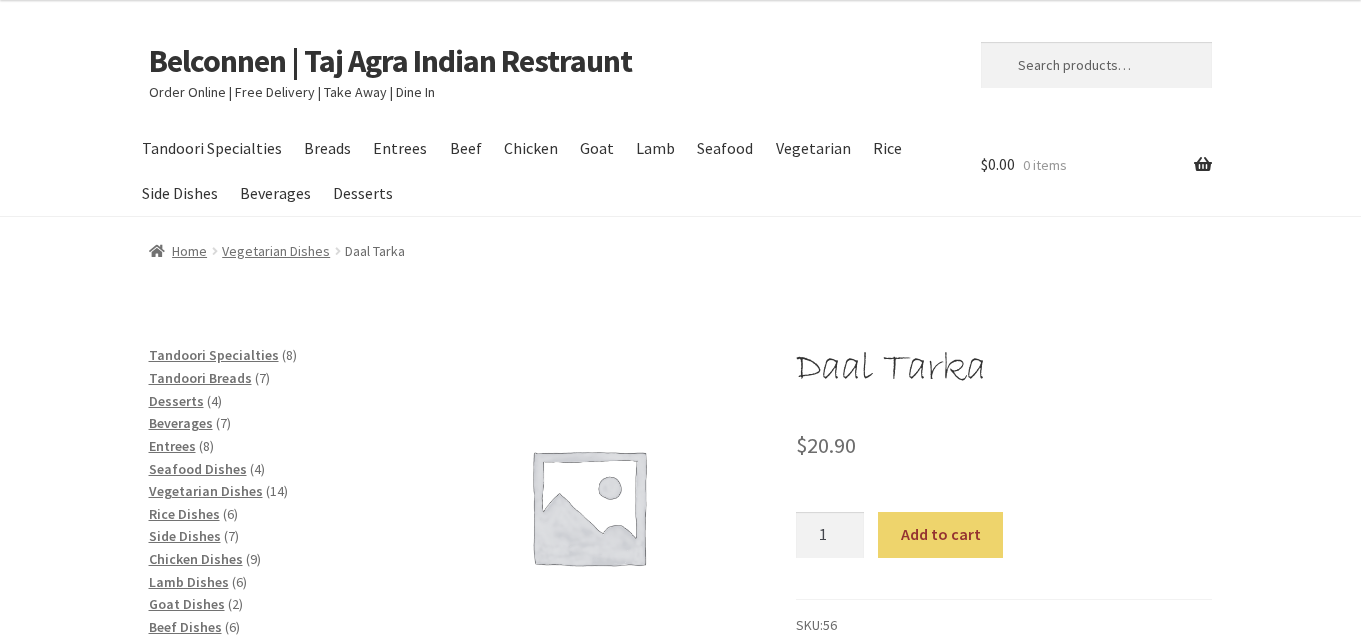 scroll, scrollTop: 0, scrollLeft: 0, axis: both 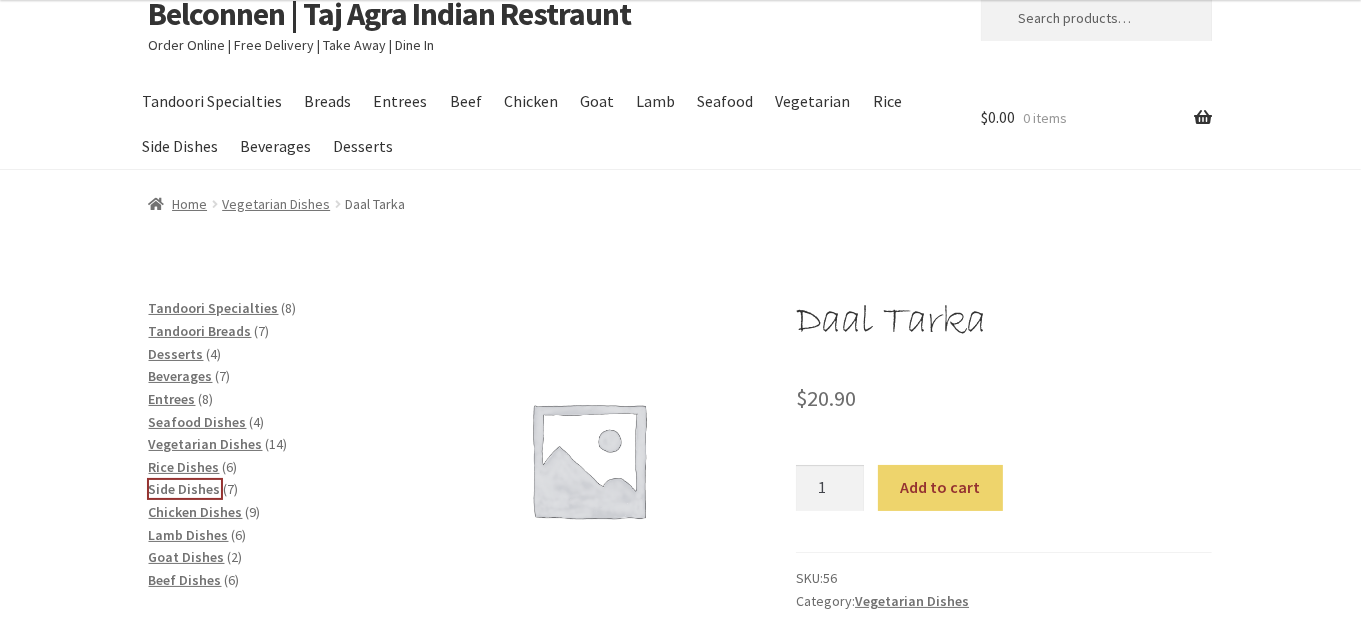 click on "Side Dishes" at bounding box center [185, 489] 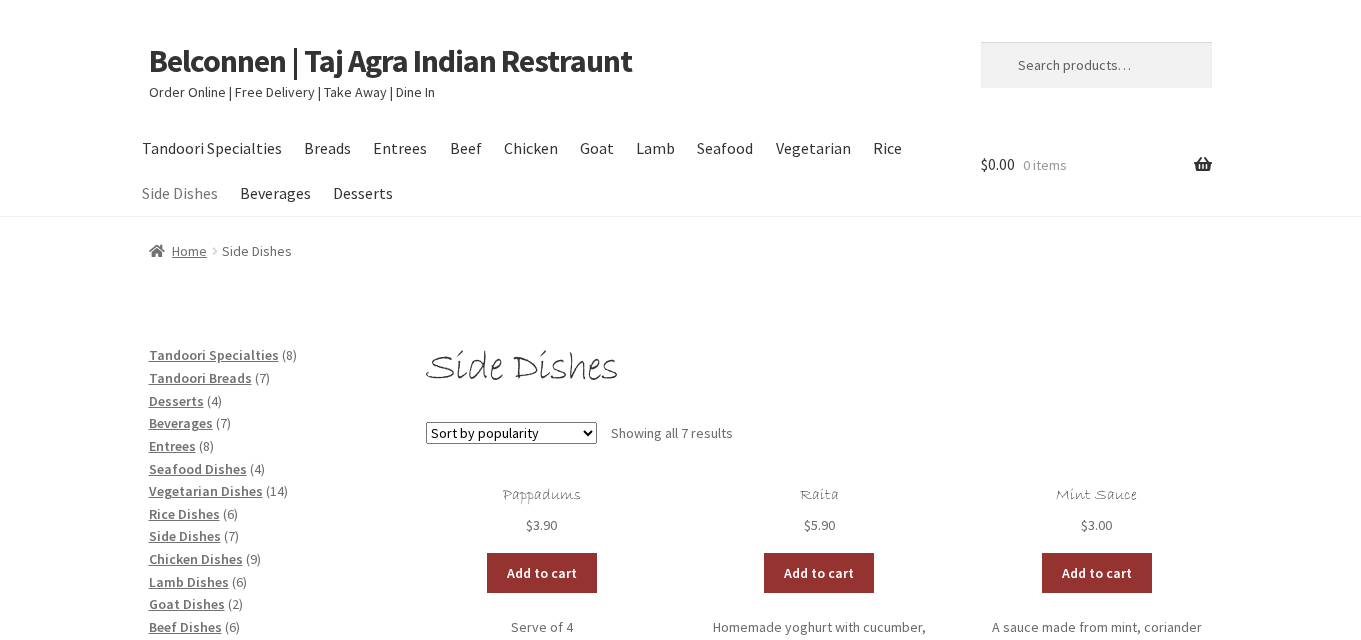 scroll, scrollTop: 0, scrollLeft: 0, axis: both 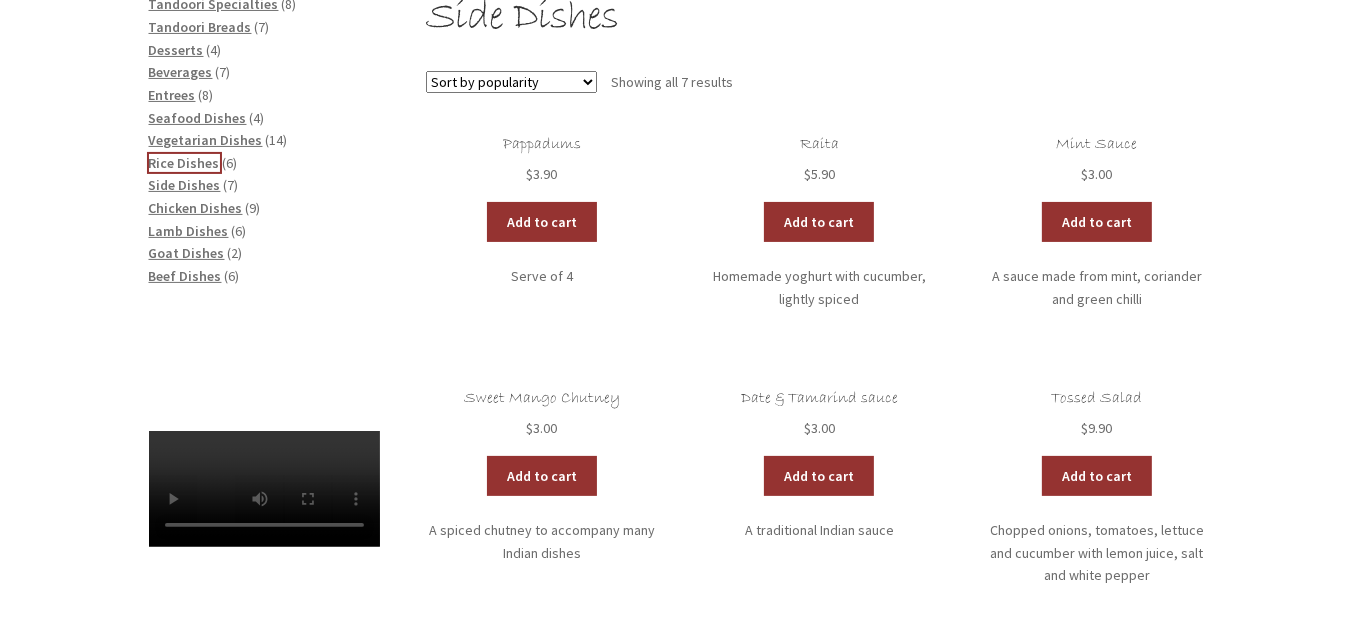 click on "Rice Dishes" at bounding box center (184, 163) 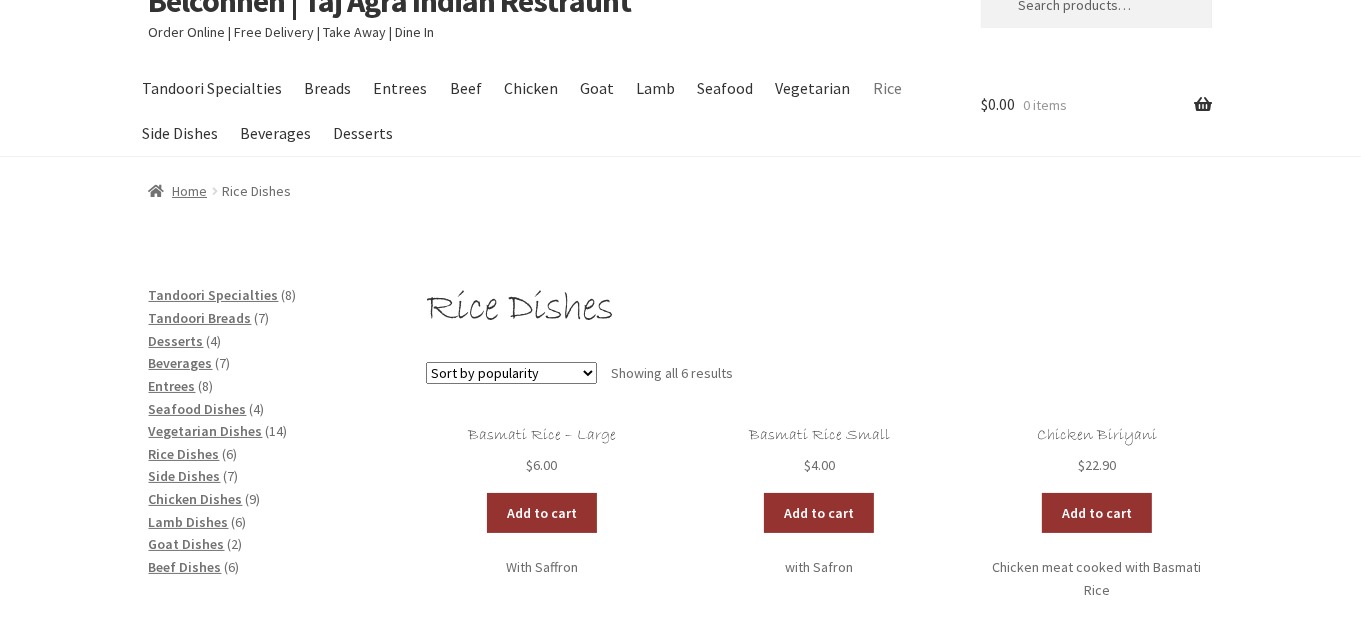 scroll, scrollTop: 0, scrollLeft: 0, axis: both 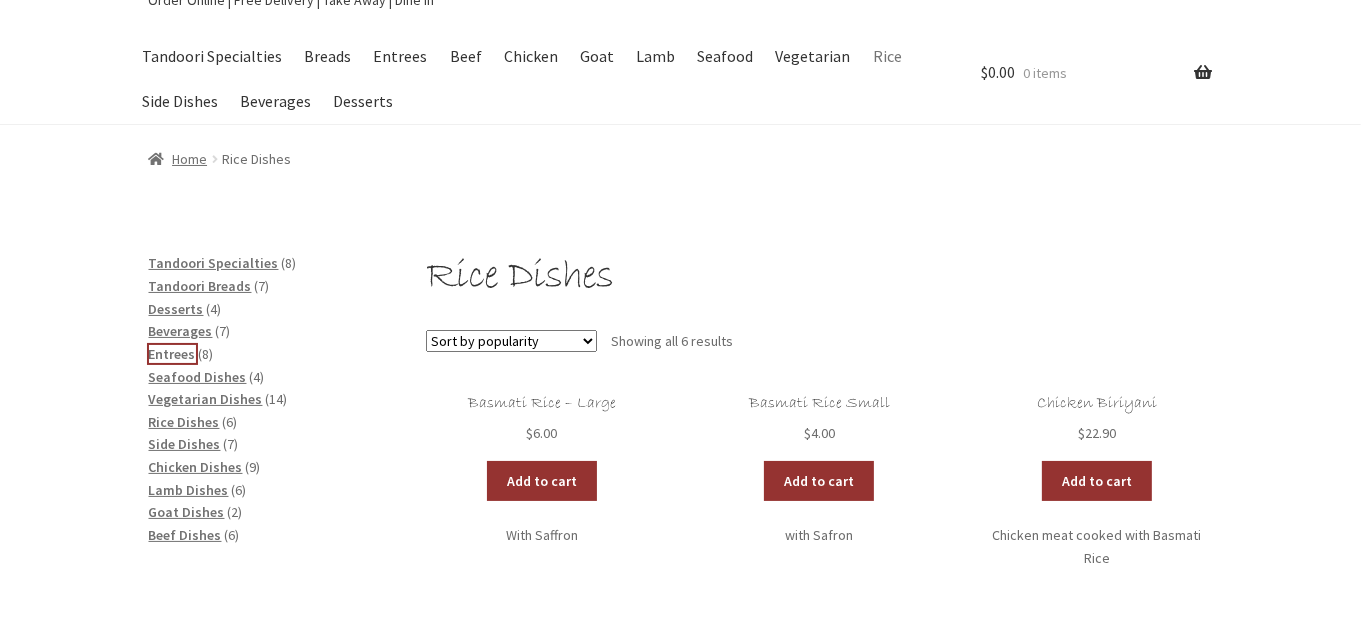 click on "Entrees" at bounding box center (172, 354) 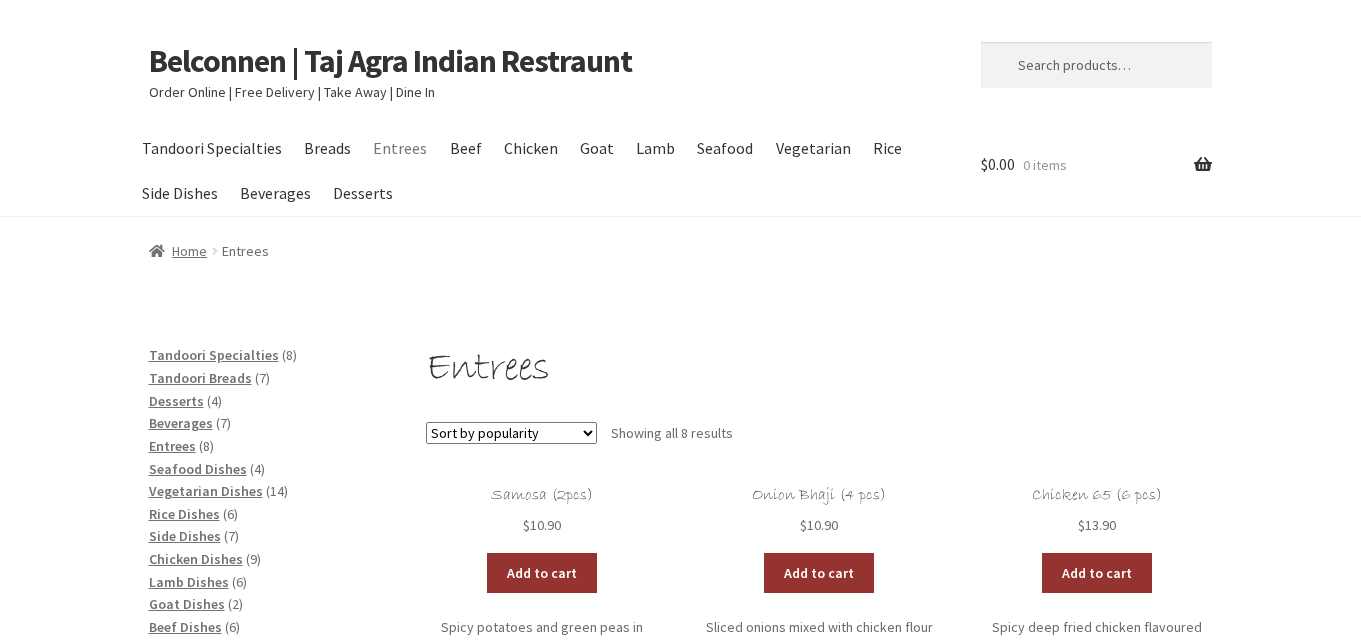 scroll, scrollTop: 0, scrollLeft: 0, axis: both 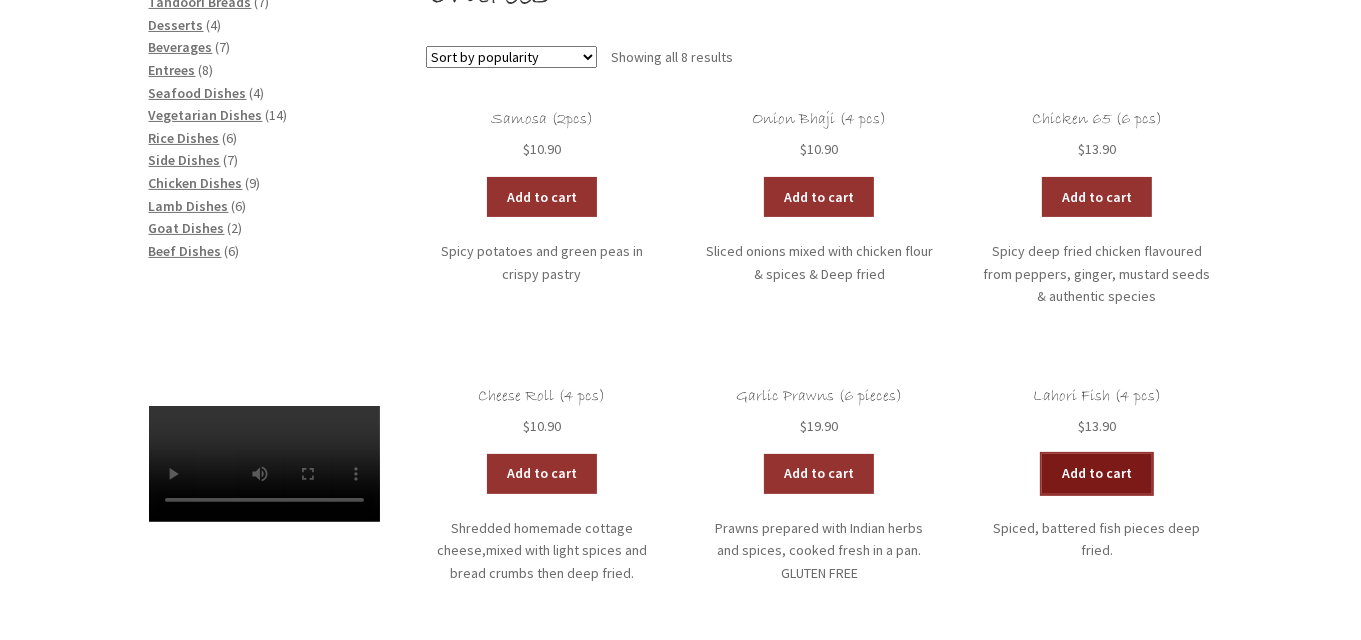 click on "Add to cart" at bounding box center (1097, 474) 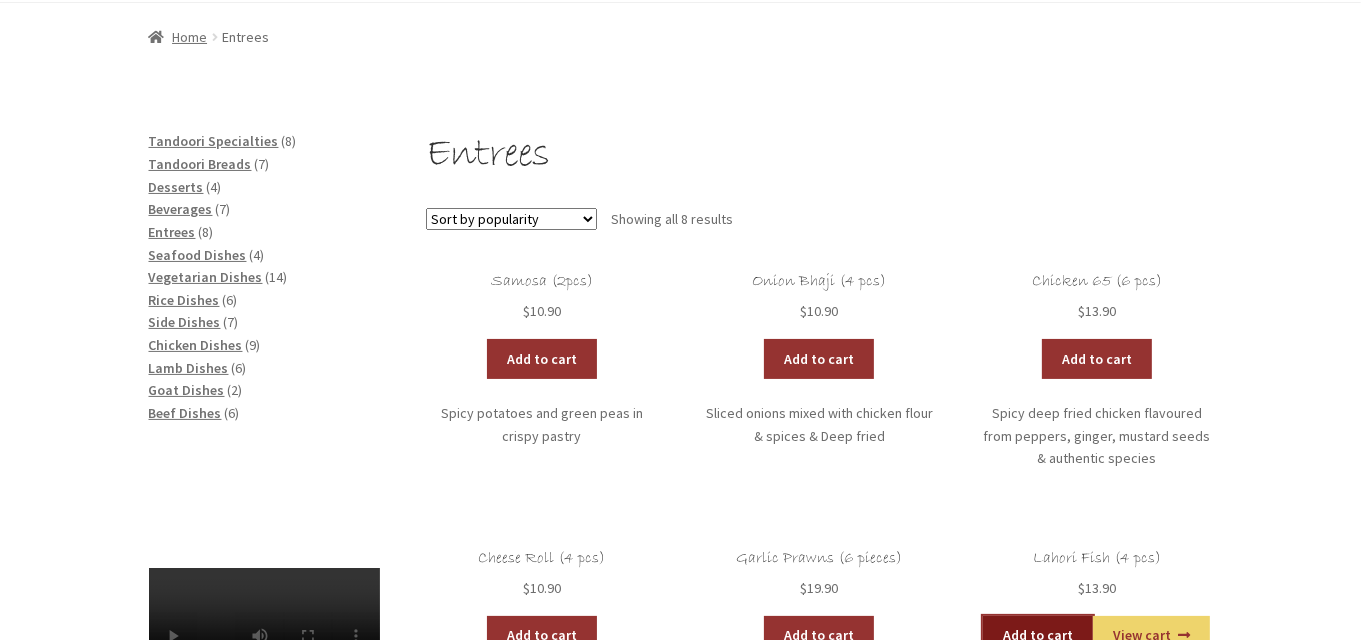 scroll, scrollTop: 209, scrollLeft: 0, axis: vertical 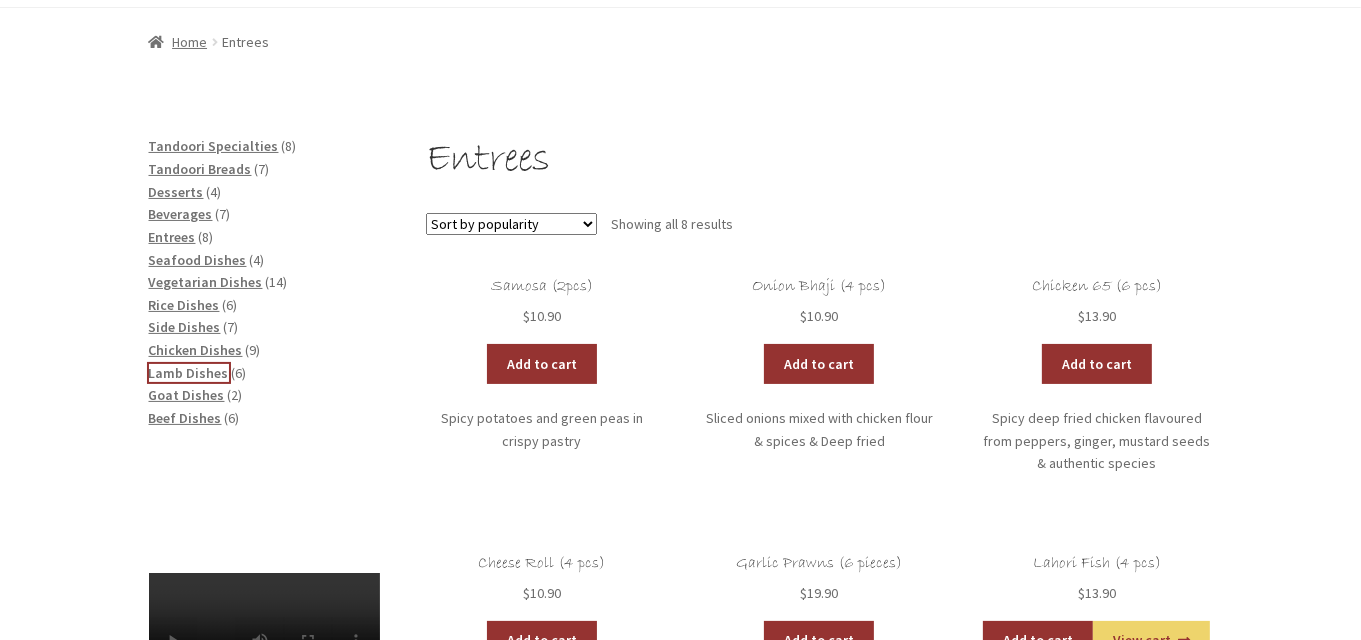 click on "Lamb Dishes" at bounding box center (189, 373) 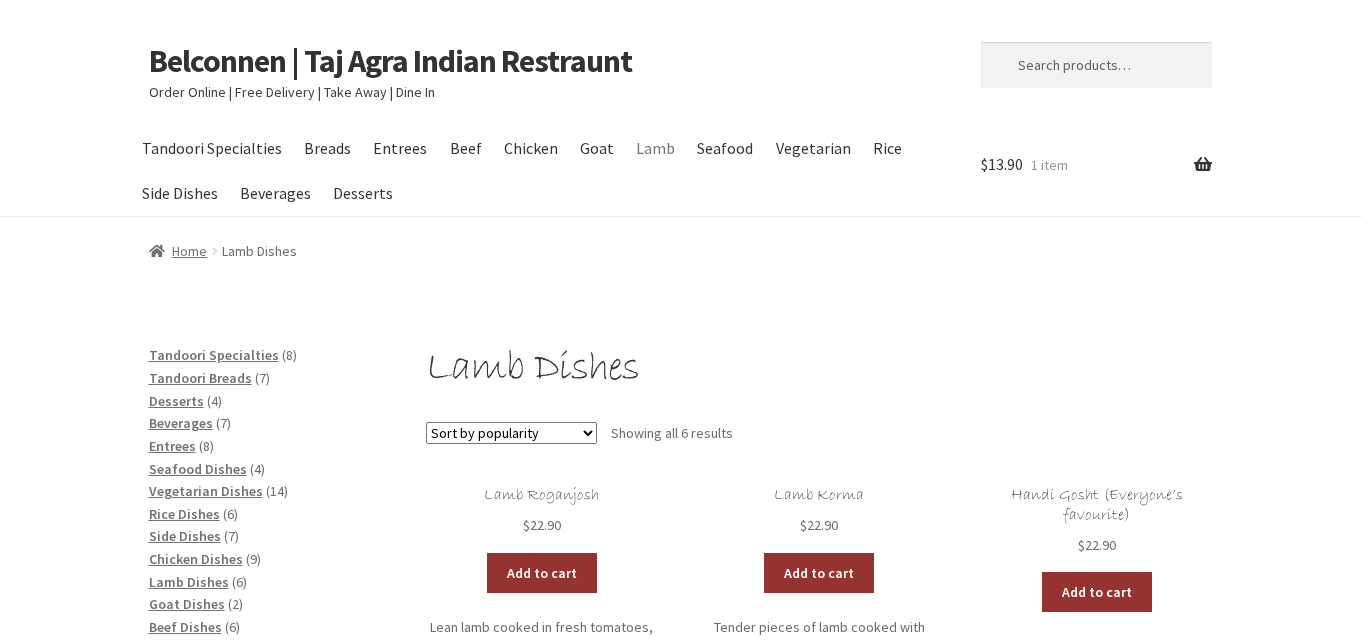 scroll, scrollTop: 0, scrollLeft: 0, axis: both 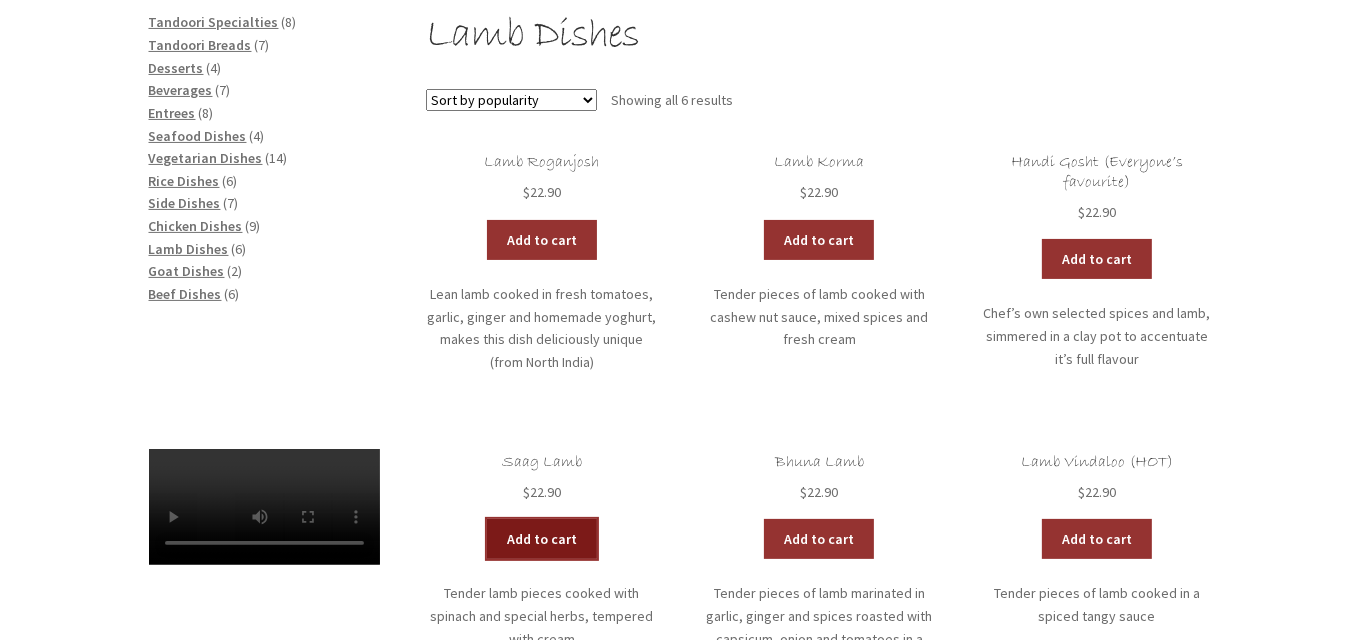 click on "Add to cart" at bounding box center (542, 539) 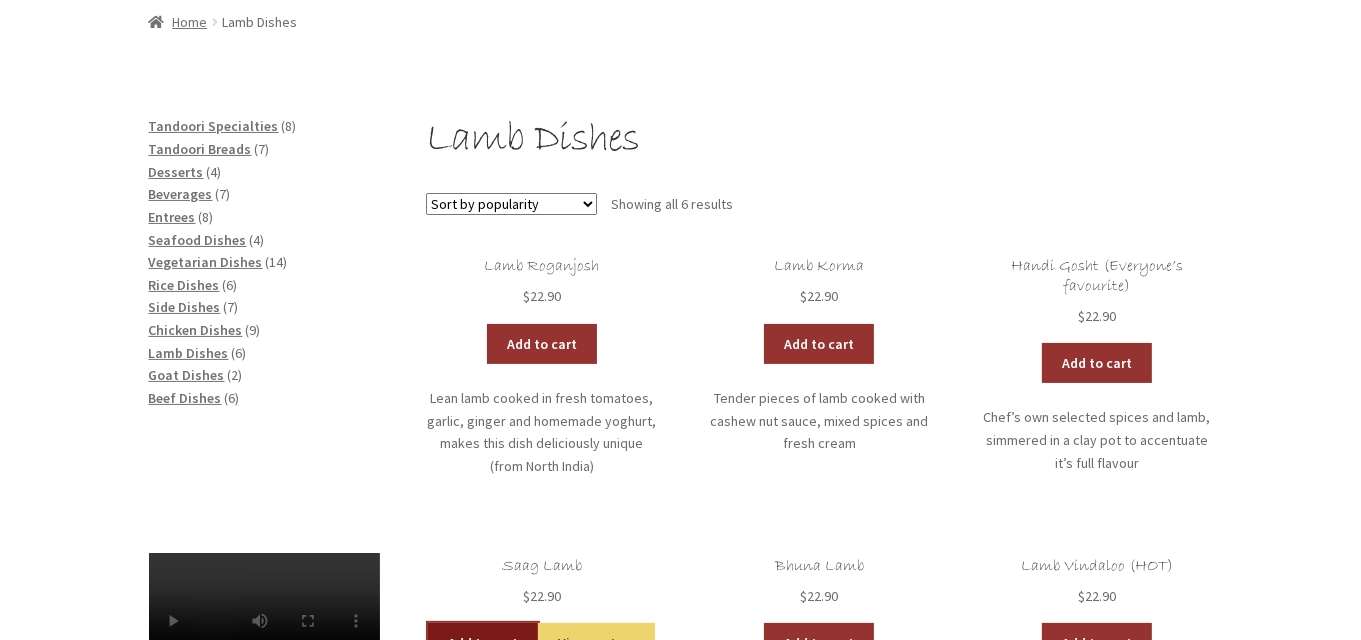 scroll, scrollTop: 227, scrollLeft: 0, axis: vertical 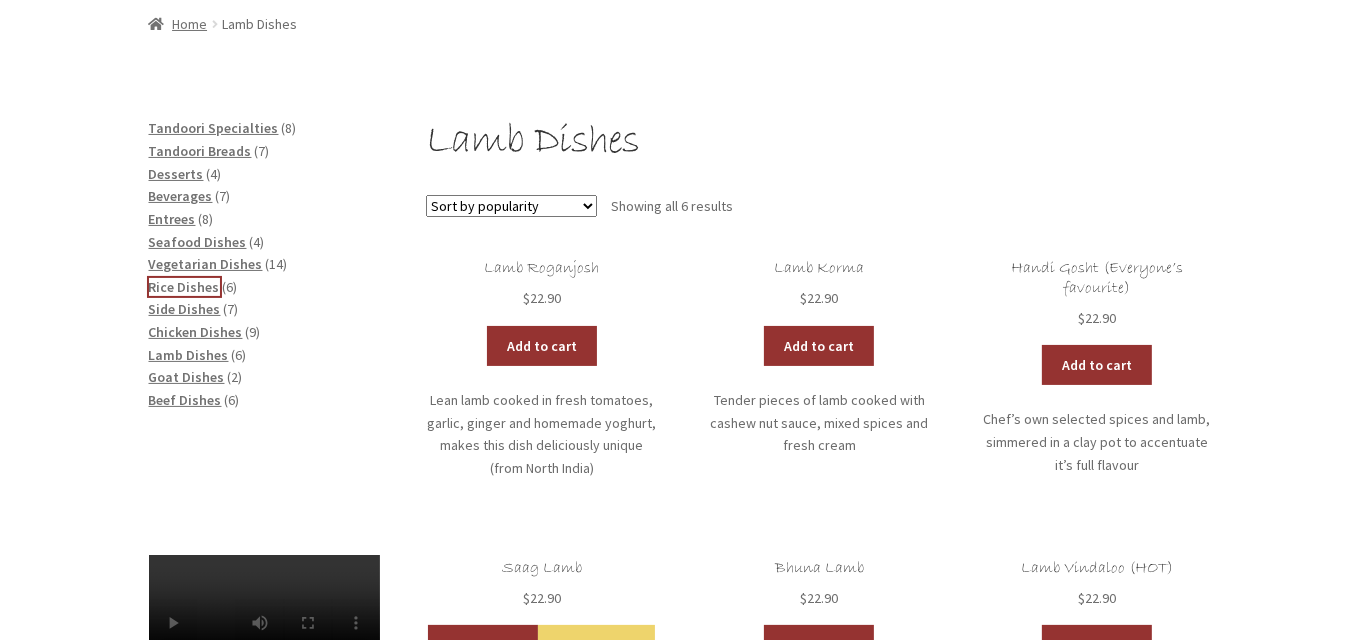 click on "Rice Dishes" at bounding box center [184, 287] 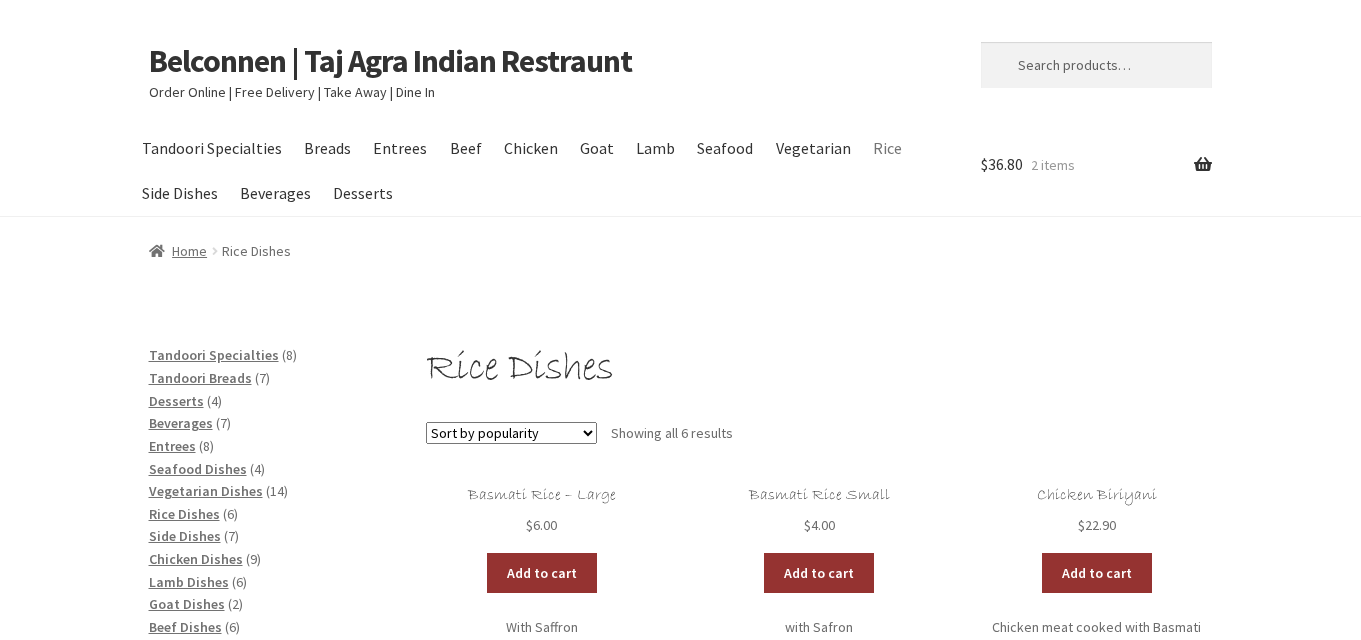 scroll, scrollTop: 0, scrollLeft: 0, axis: both 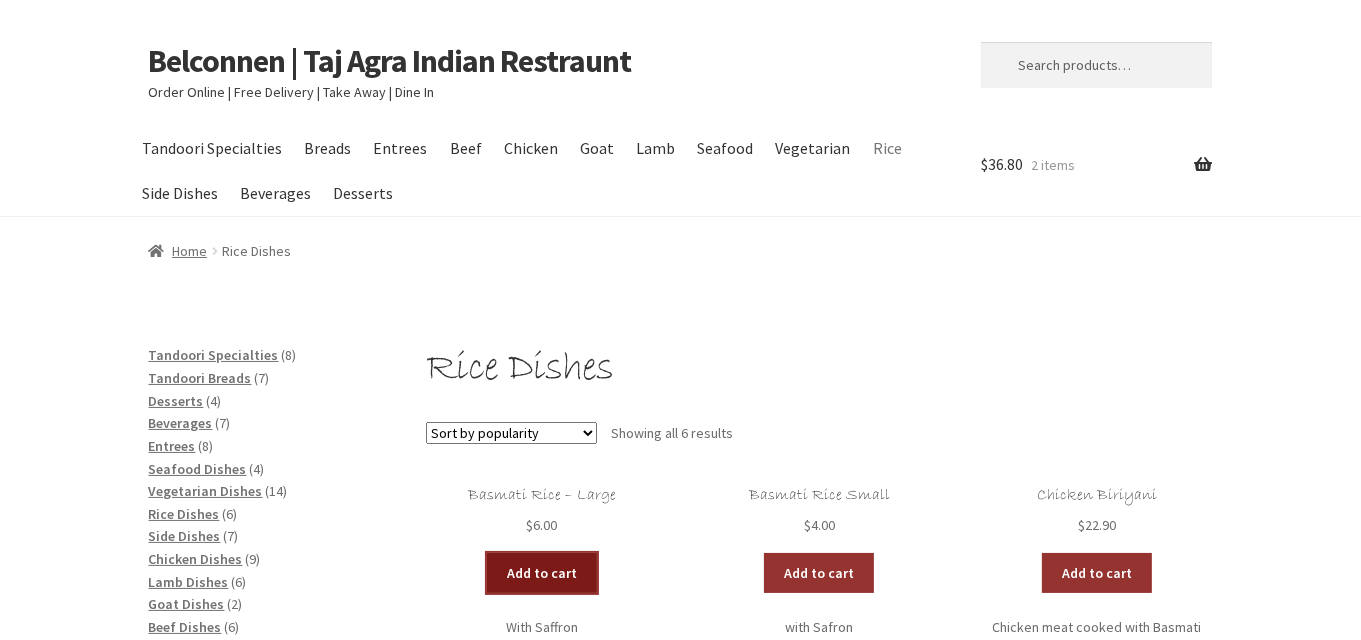 click on "Add to cart" at bounding box center [542, 573] 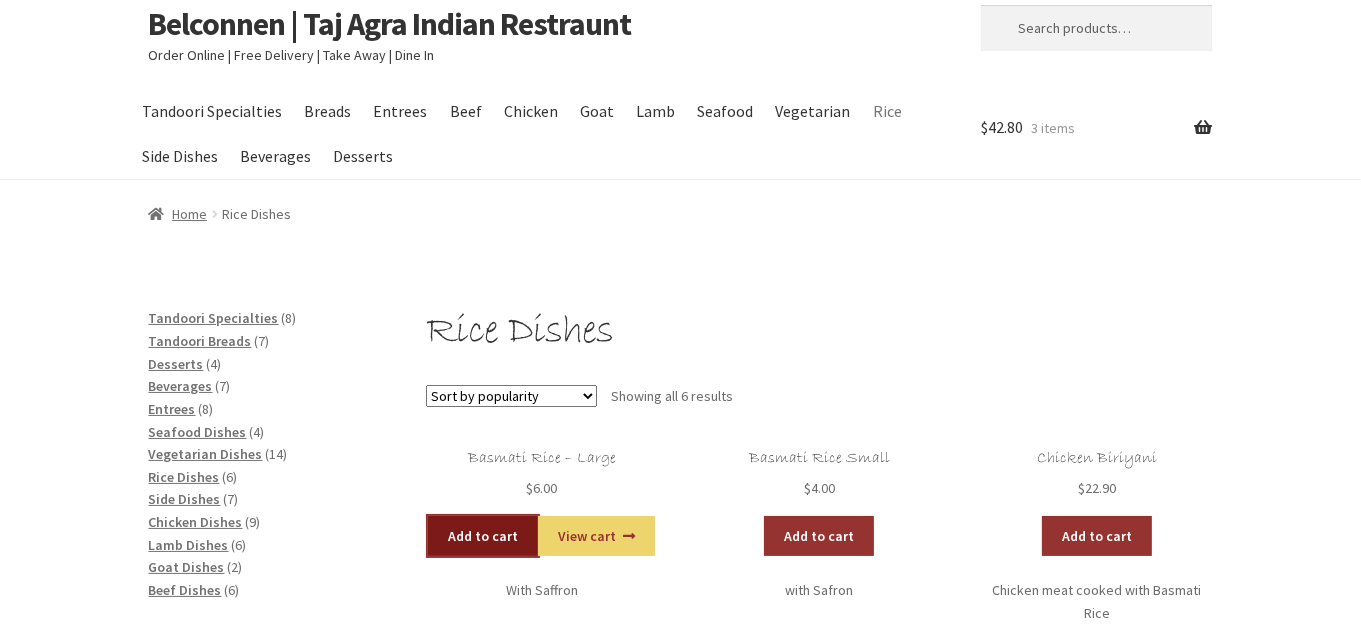 scroll, scrollTop: 7, scrollLeft: 0, axis: vertical 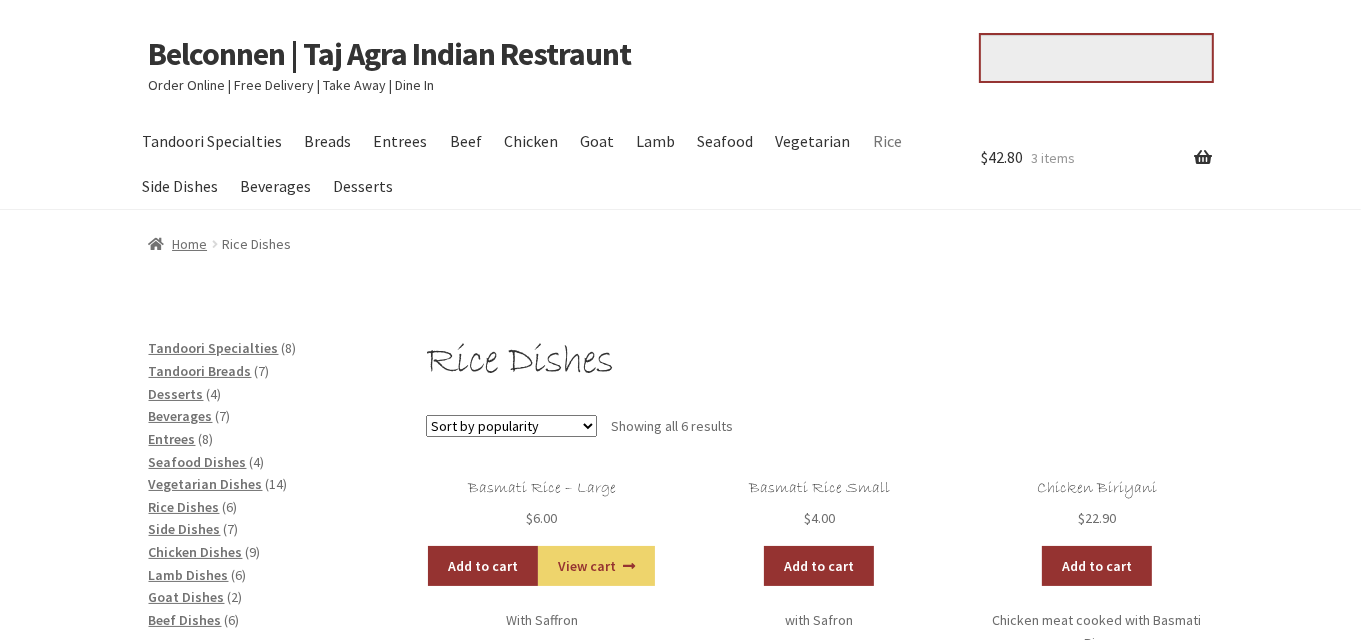 click on "Search for:" at bounding box center (1096, 58) 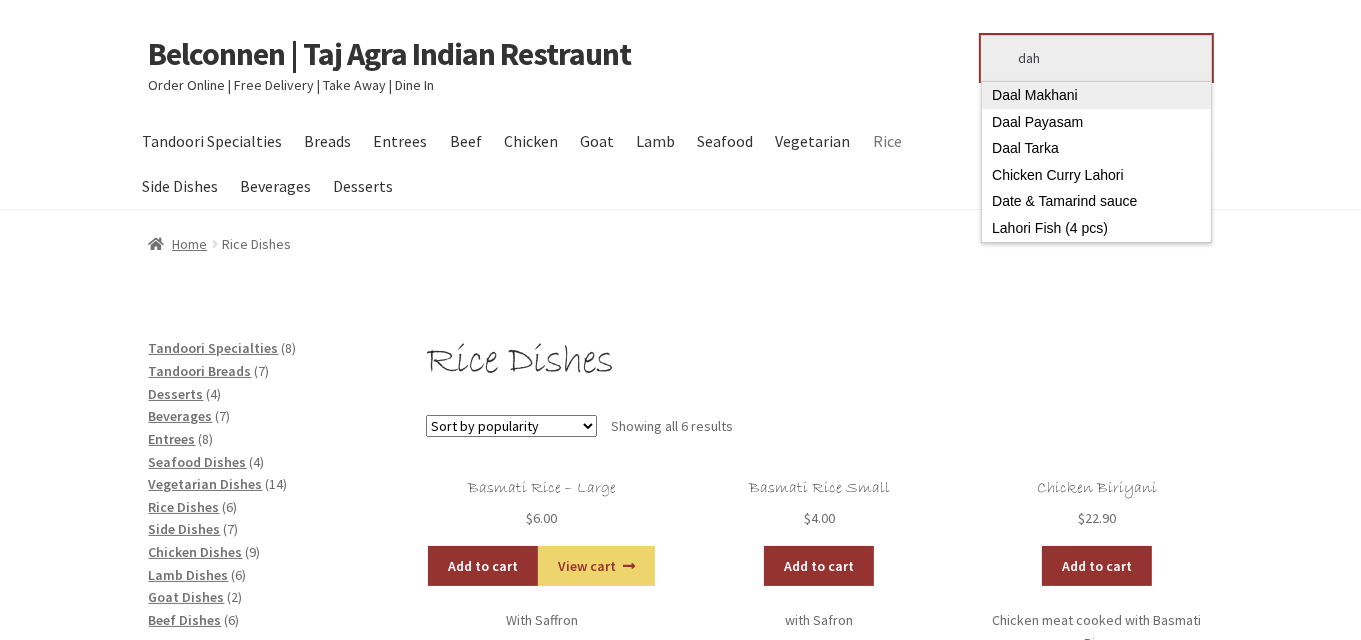 type on "dah" 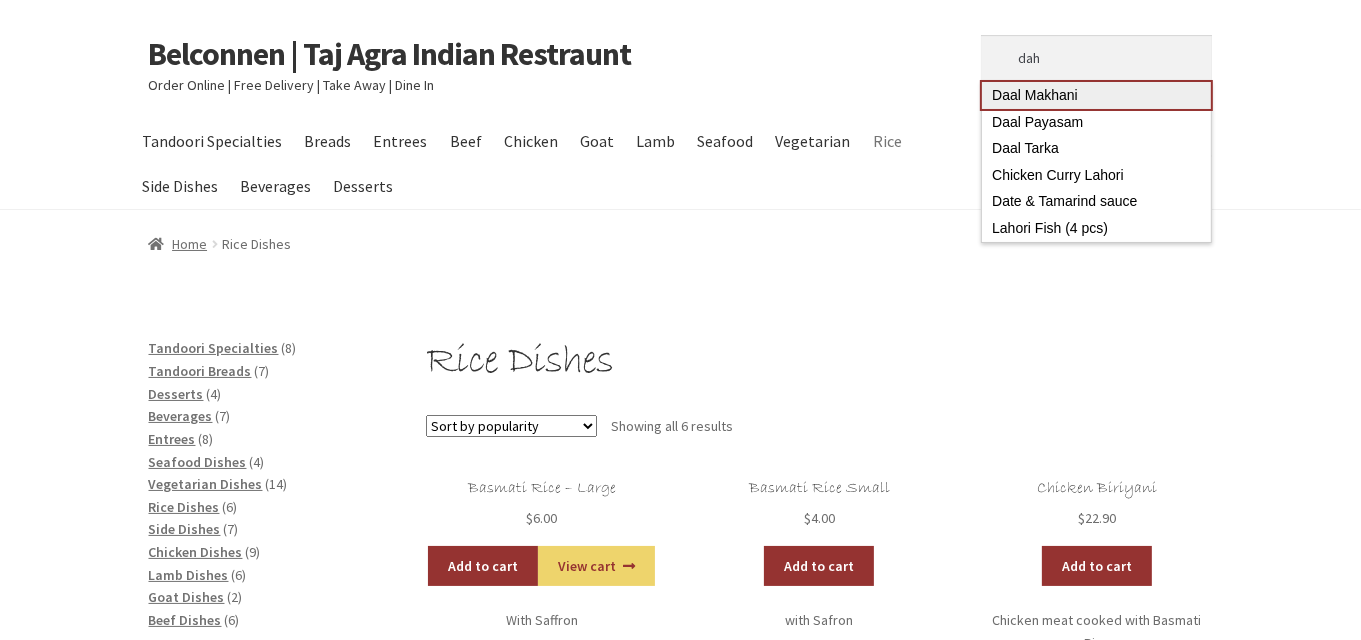 click on "Daal Makhani" at bounding box center [1096, 95] 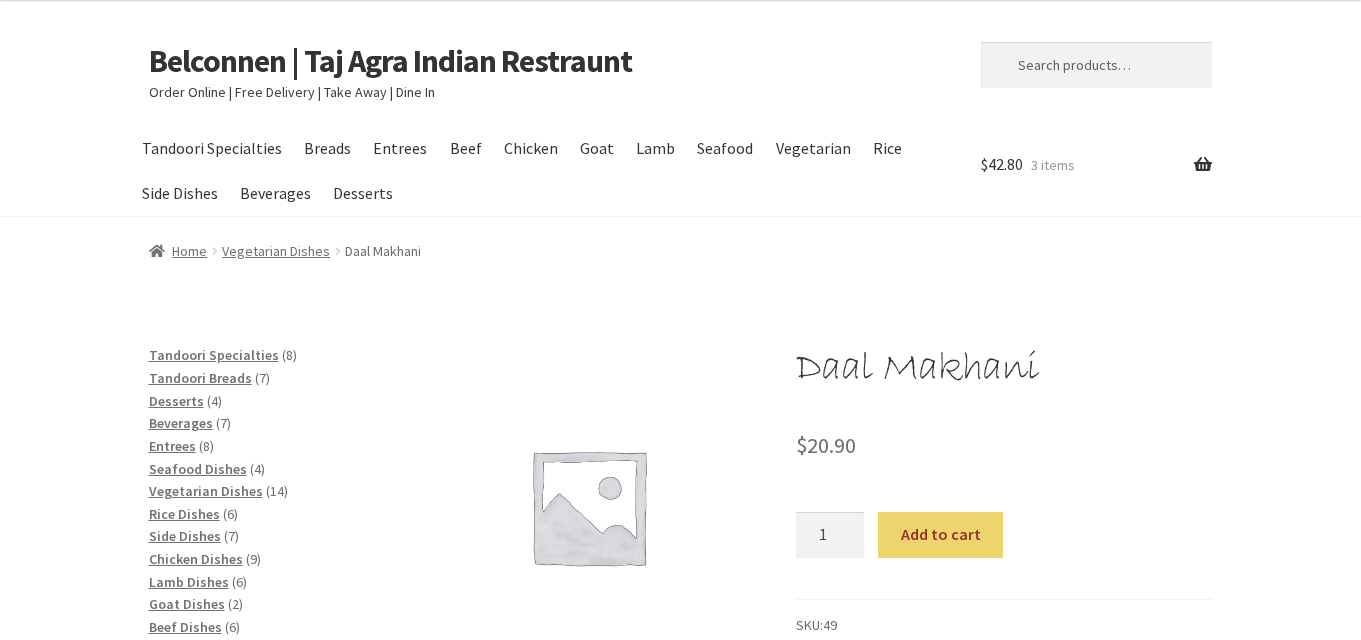 scroll, scrollTop: 0, scrollLeft: 0, axis: both 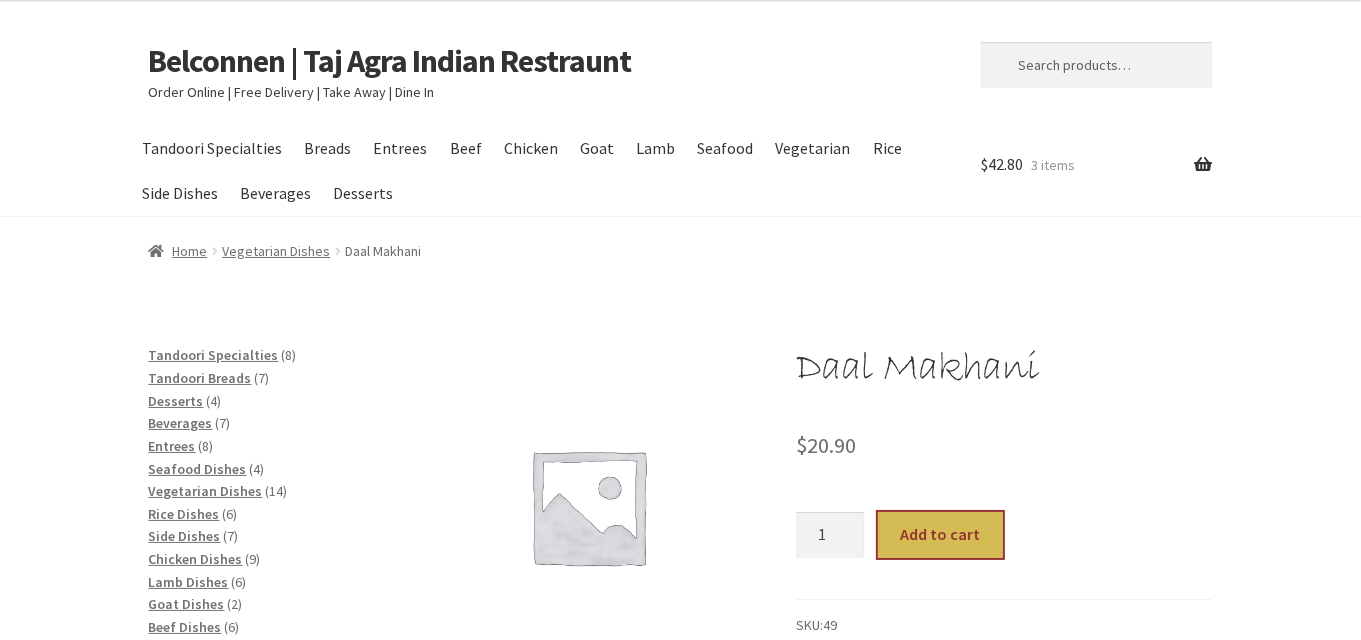 click on "Add to cart" at bounding box center (940, 535) 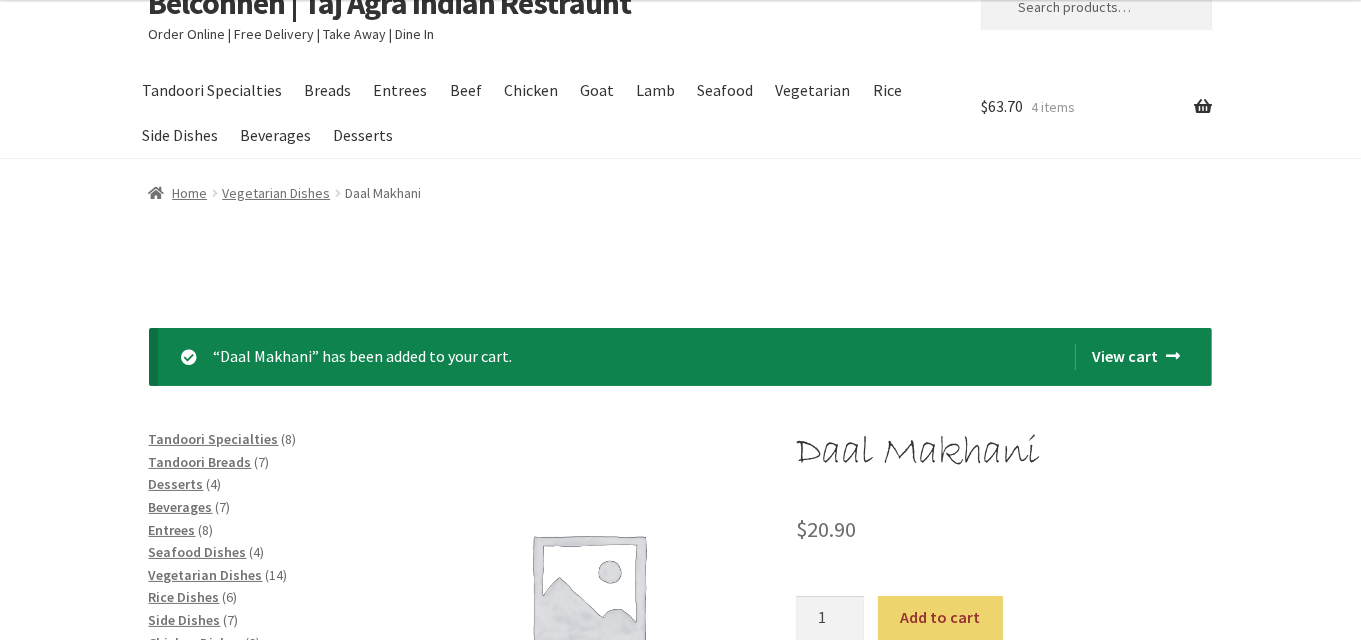 scroll, scrollTop: 0, scrollLeft: 0, axis: both 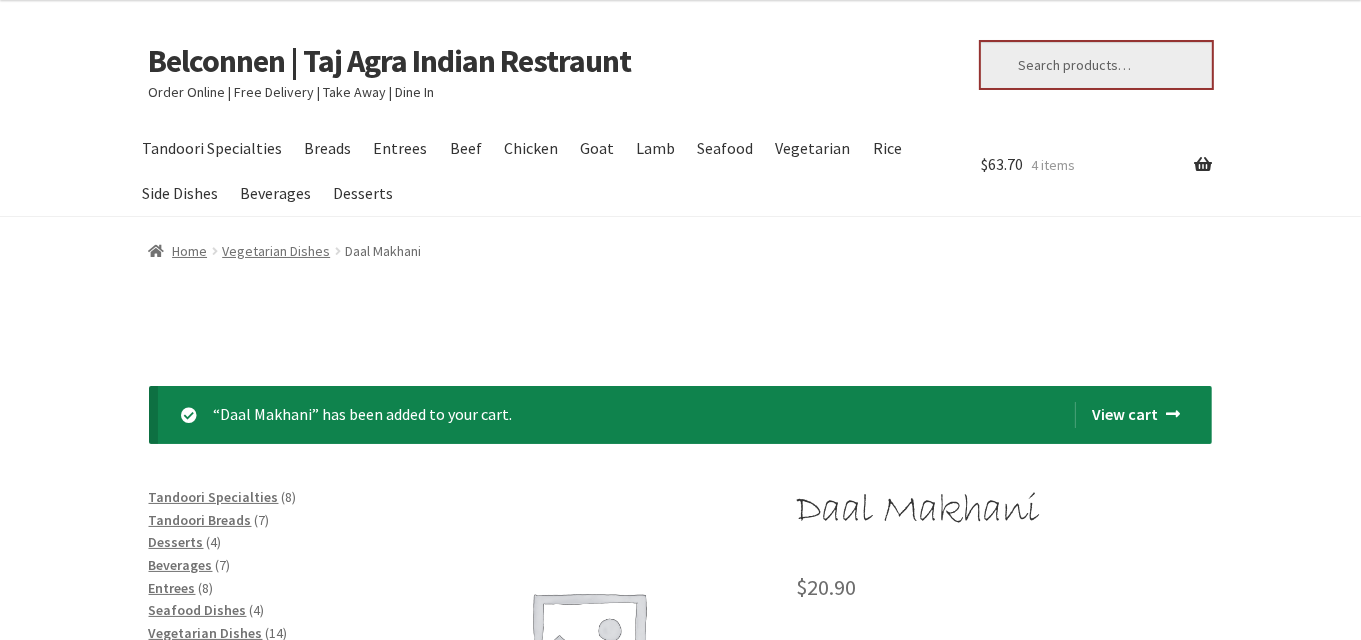 click on "Search for:" at bounding box center (1096, 65) 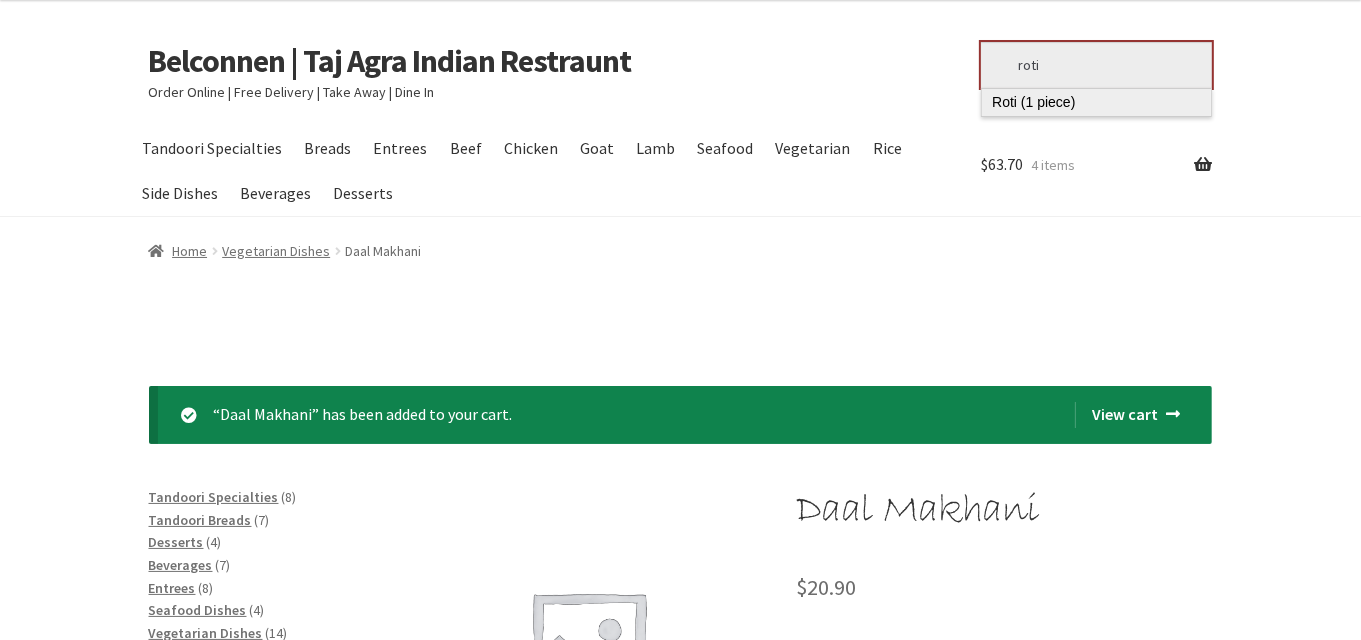 type on "roti" 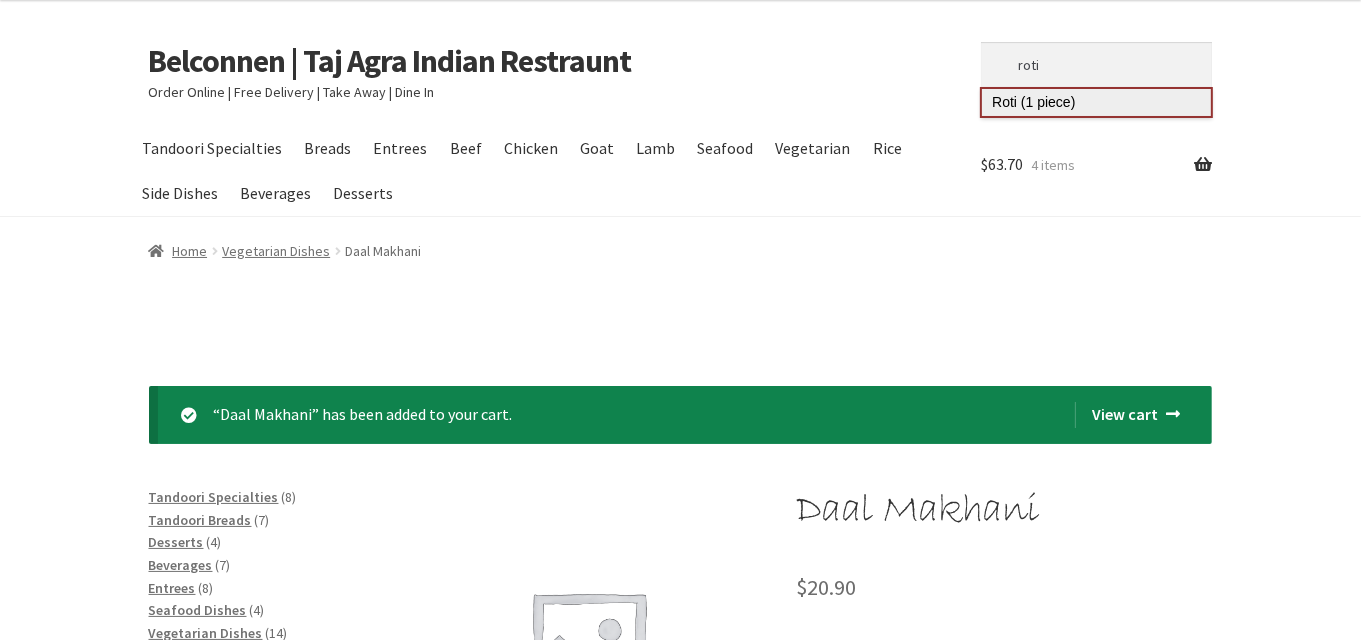 click on "Roti (1 piece)" at bounding box center (1096, 102) 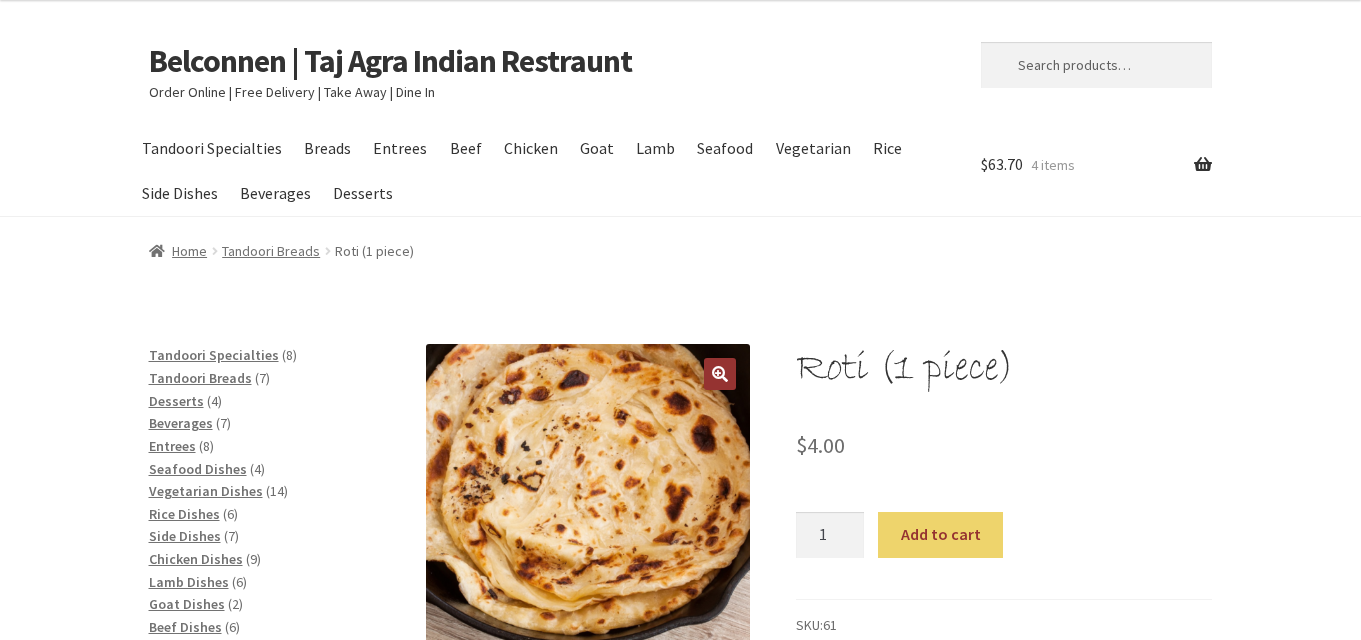 scroll, scrollTop: 0, scrollLeft: 0, axis: both 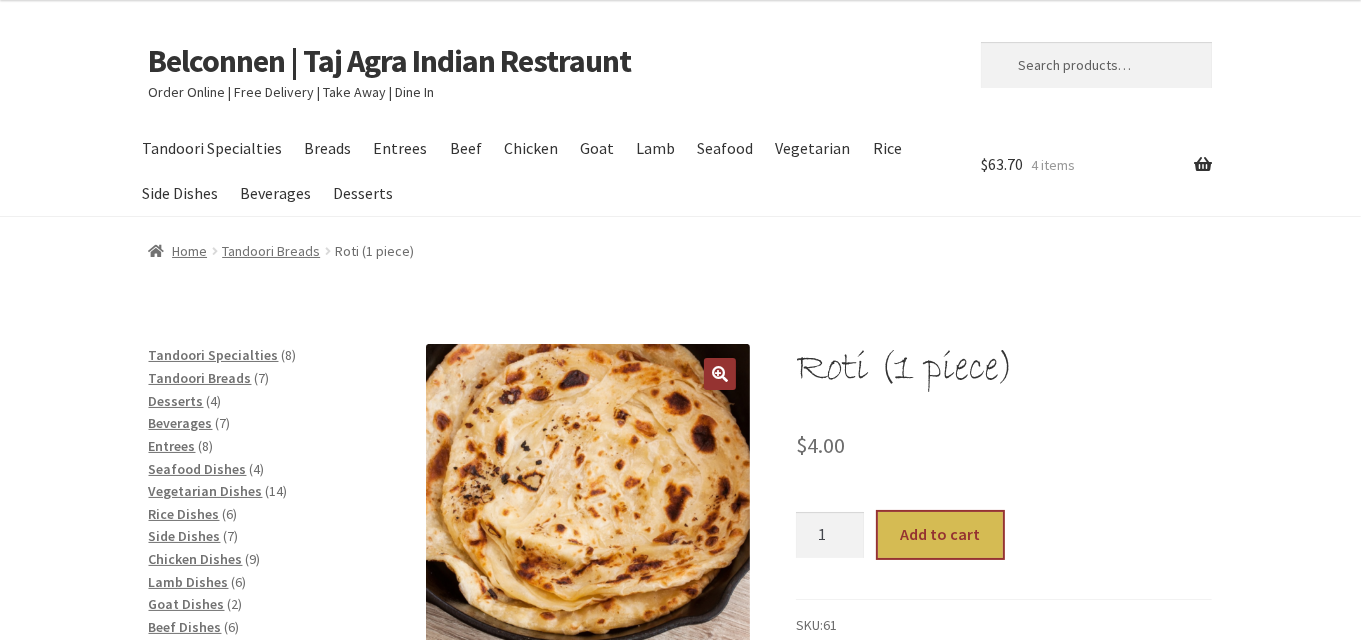 click on "Add to cart" at bounding box center [940, 535] 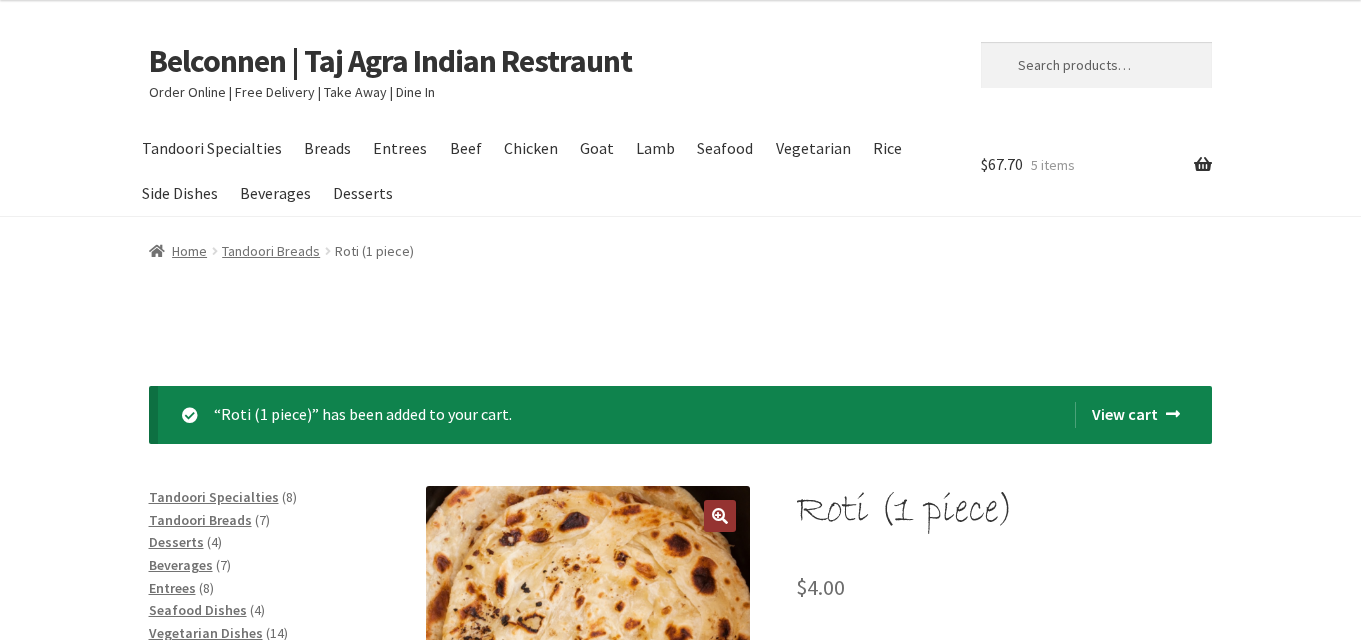 scroll, scrollTop: 0, scrollLeft: 0, axis: both 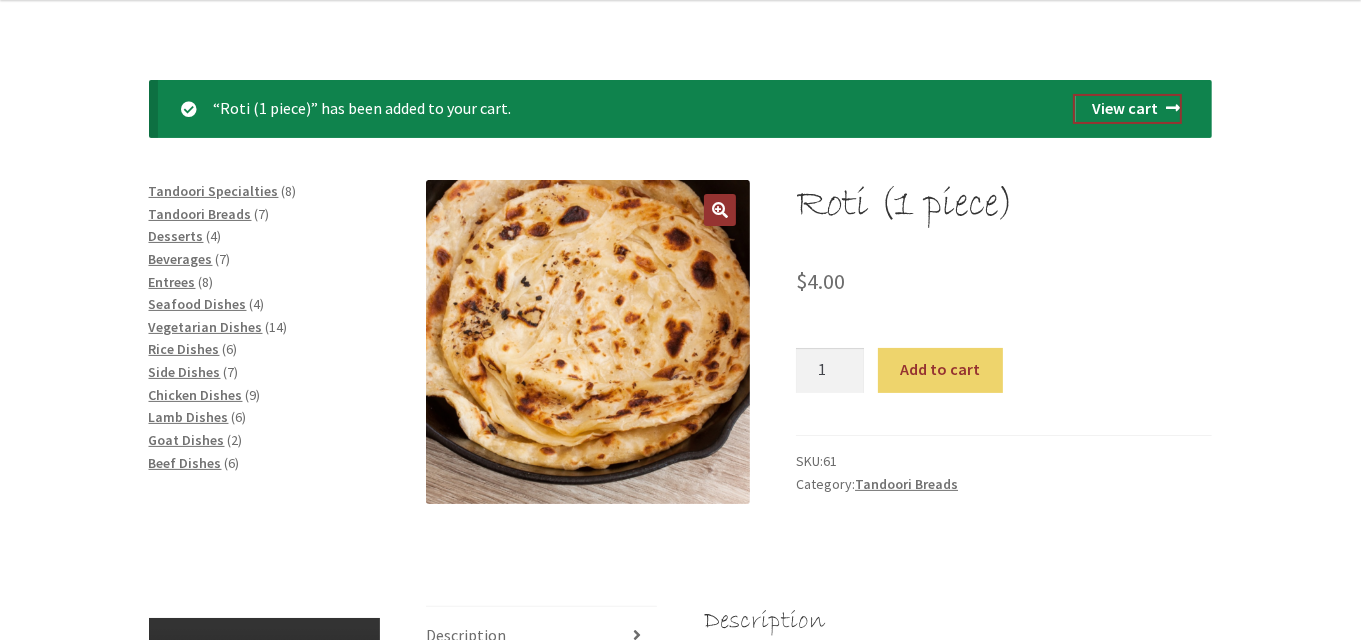 click on "View cart" at bounding box center (1128, 109) 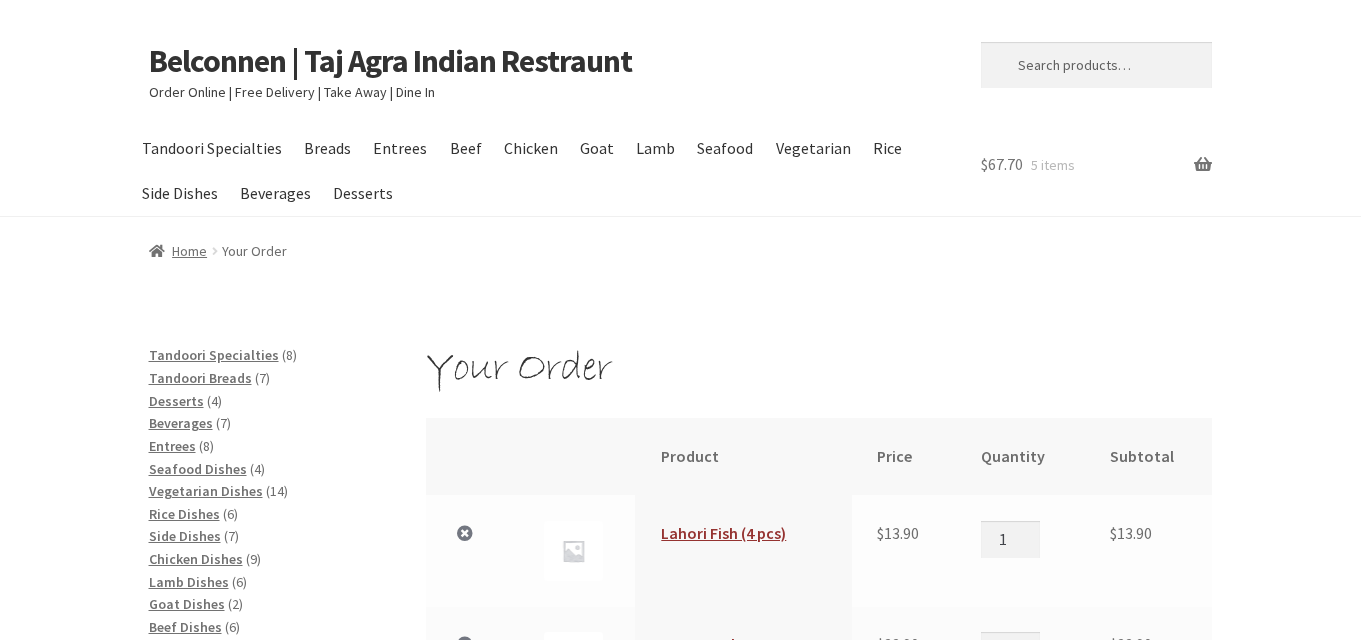 scroll, scrollTop: 0, scrollLeft: 0, axis: both 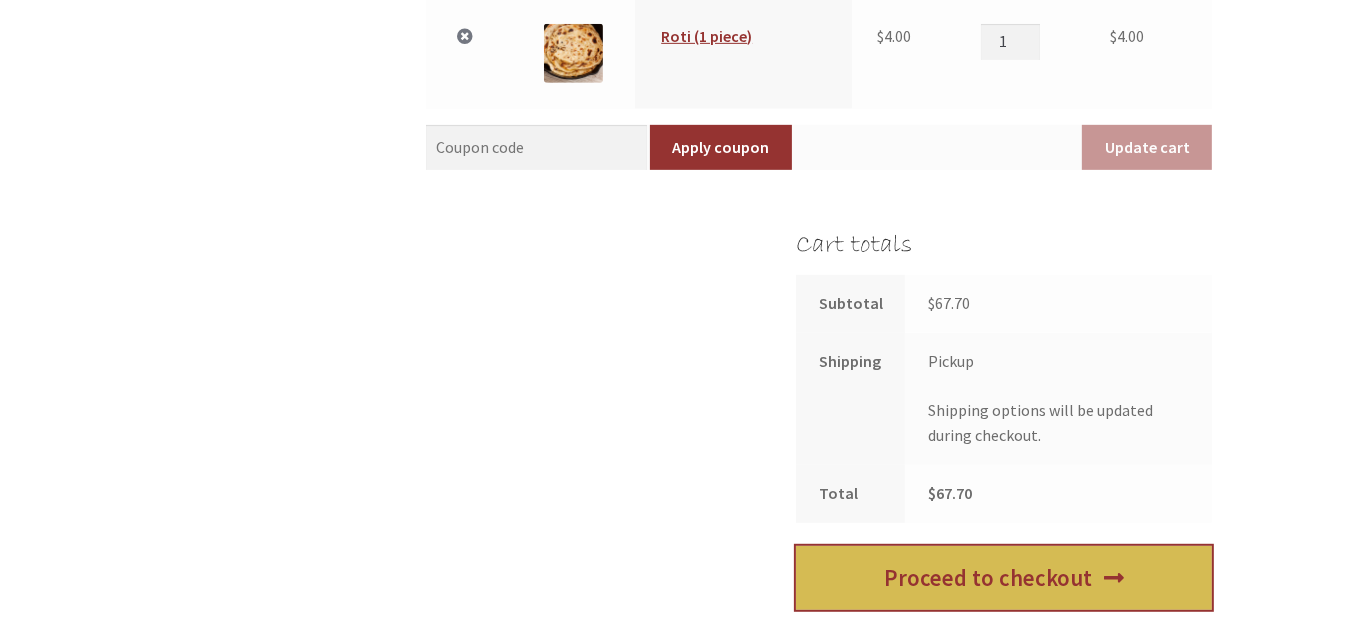 click on "Proceed to checkout" at bounding box center [1004, 578] 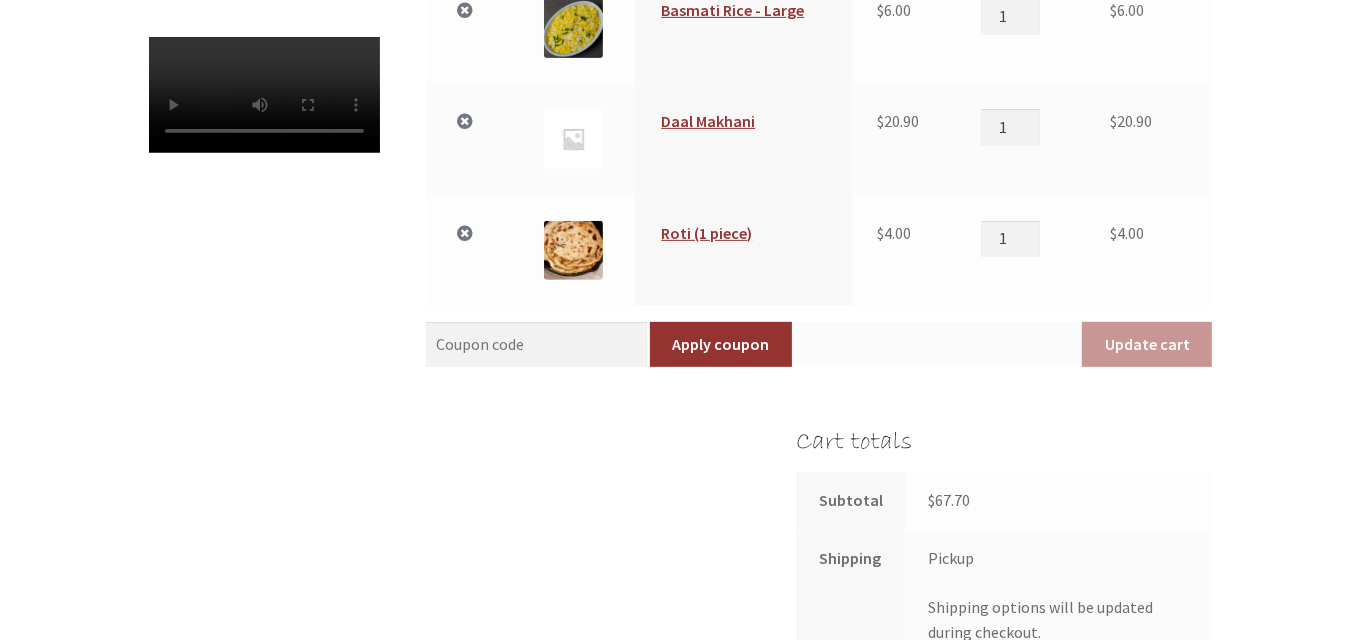 scroll, scrollTop: 745, scrollLeft: 0, axis: vertical 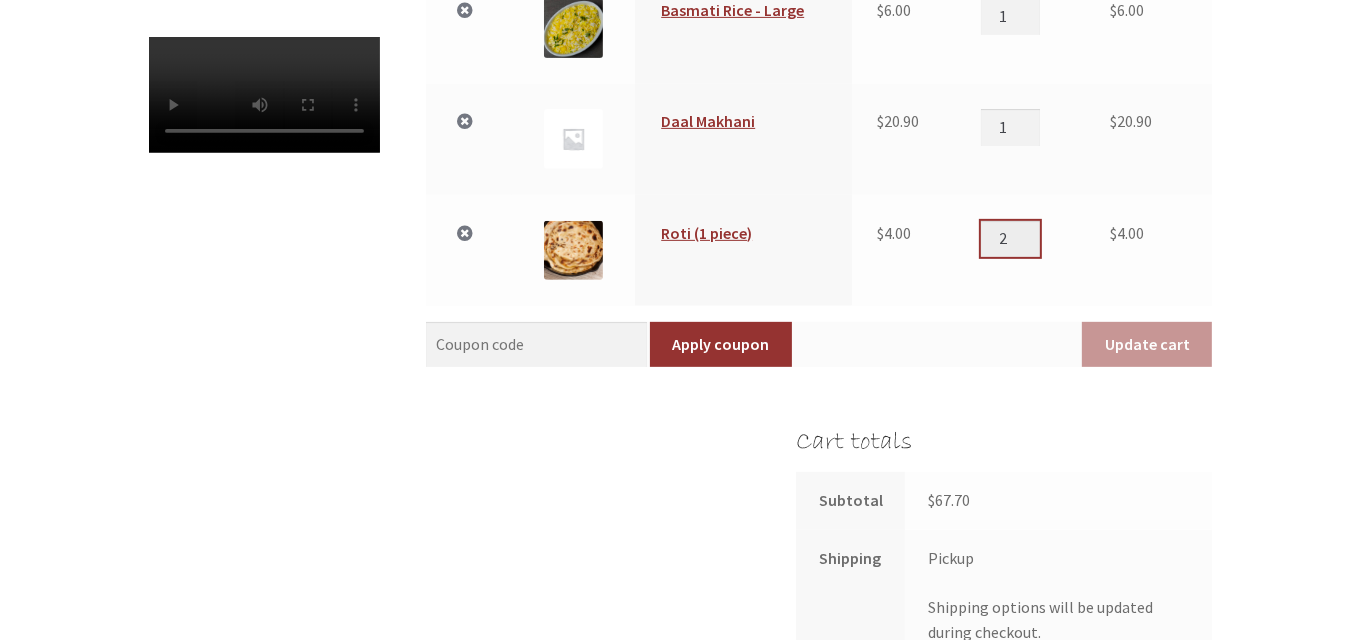 type on "2" 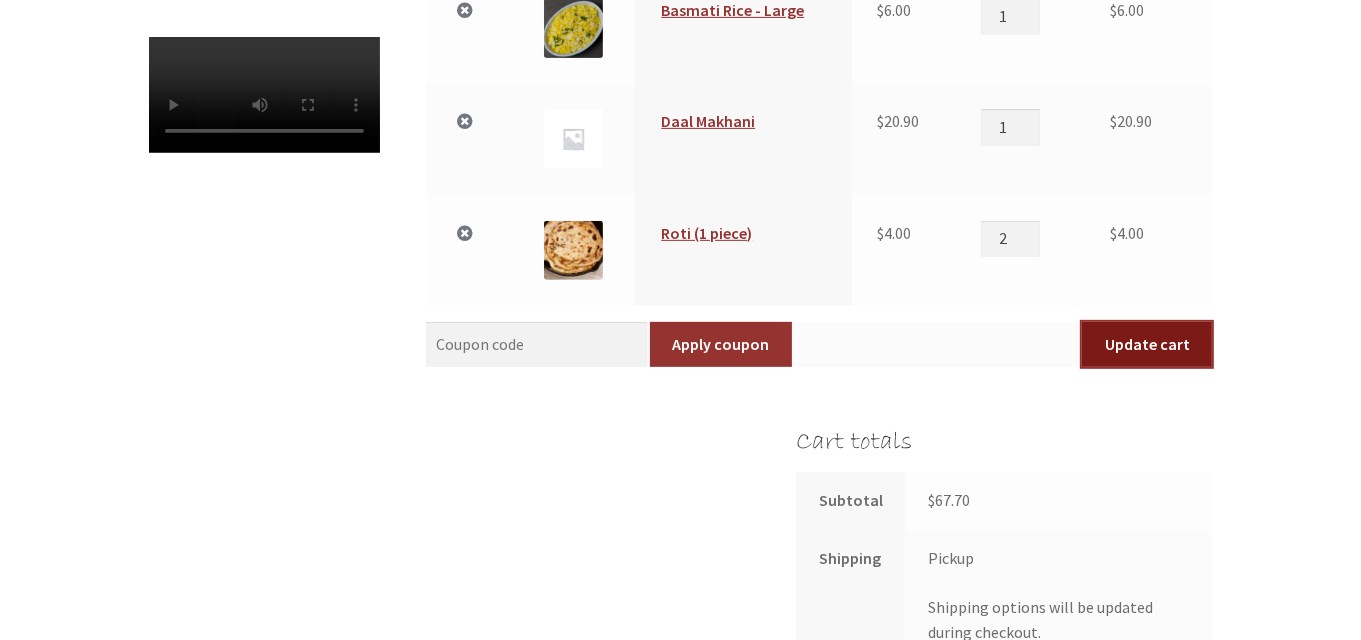 click on "Update cart" at bounding box center [1147, 345] 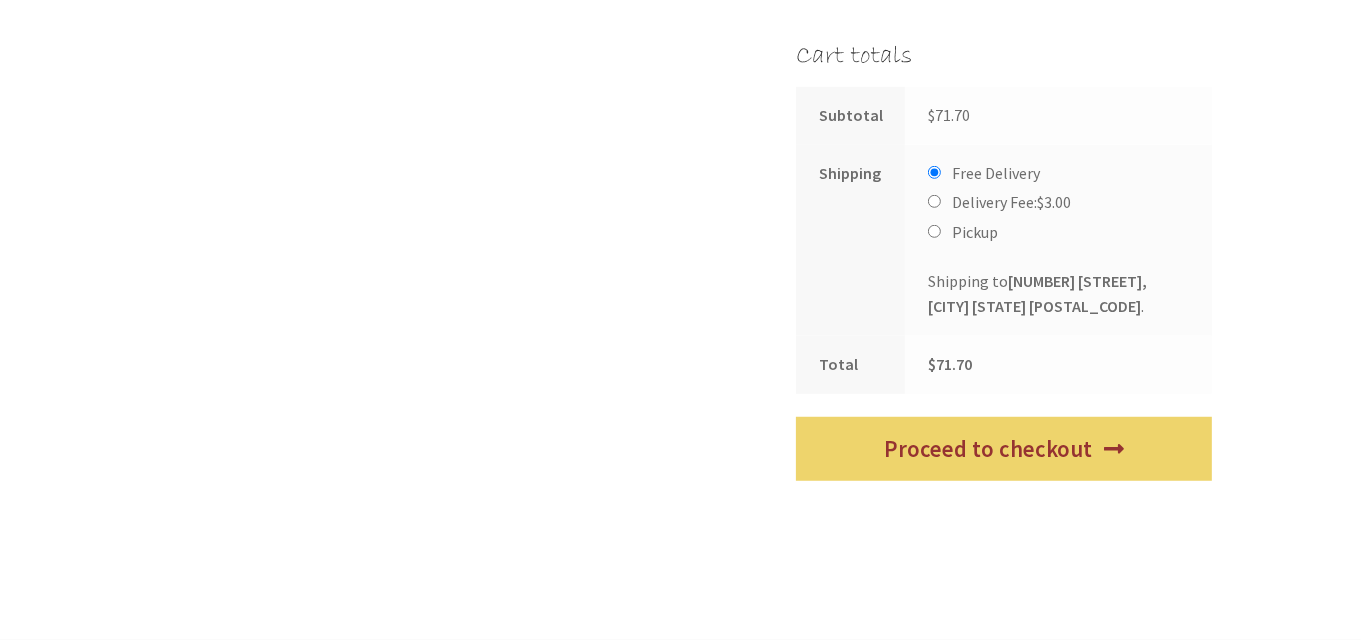 scroll, scrollTop: 1296, scrollLeft: 0, axis: vertical 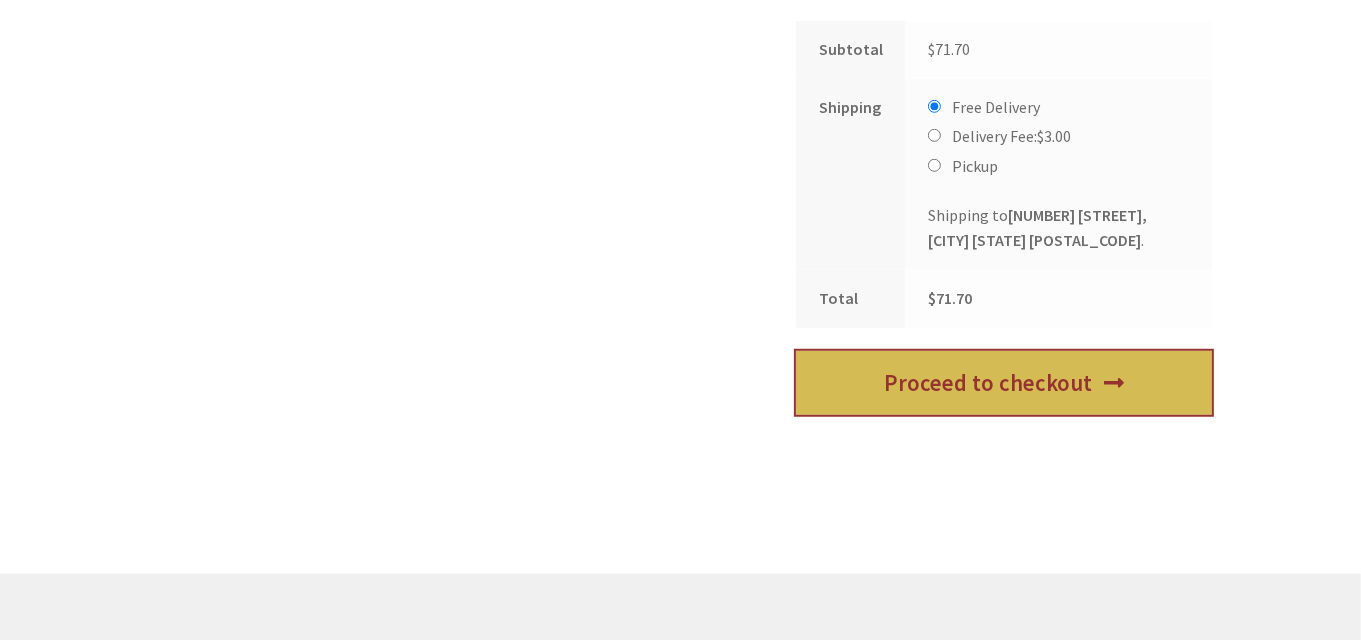 click on "Proceed to checkout" at bounding box center [1004, 383] 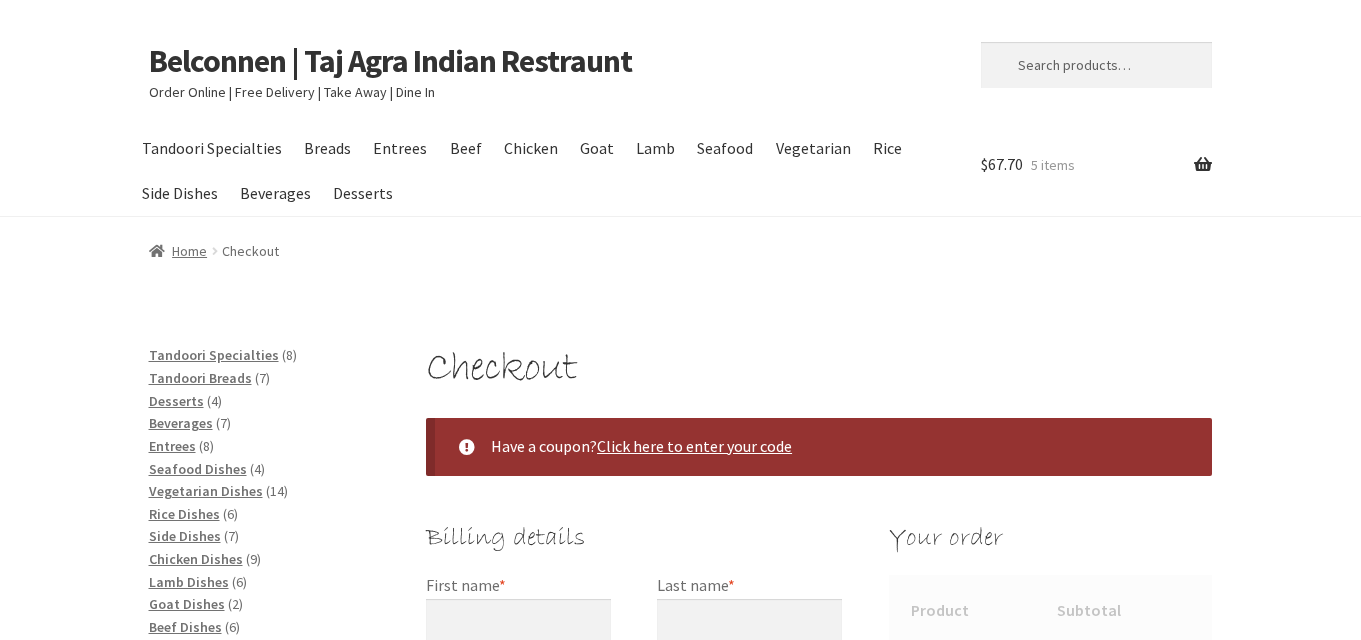scroll, scrollTop: 0, scrollLeft: 0, axis: both 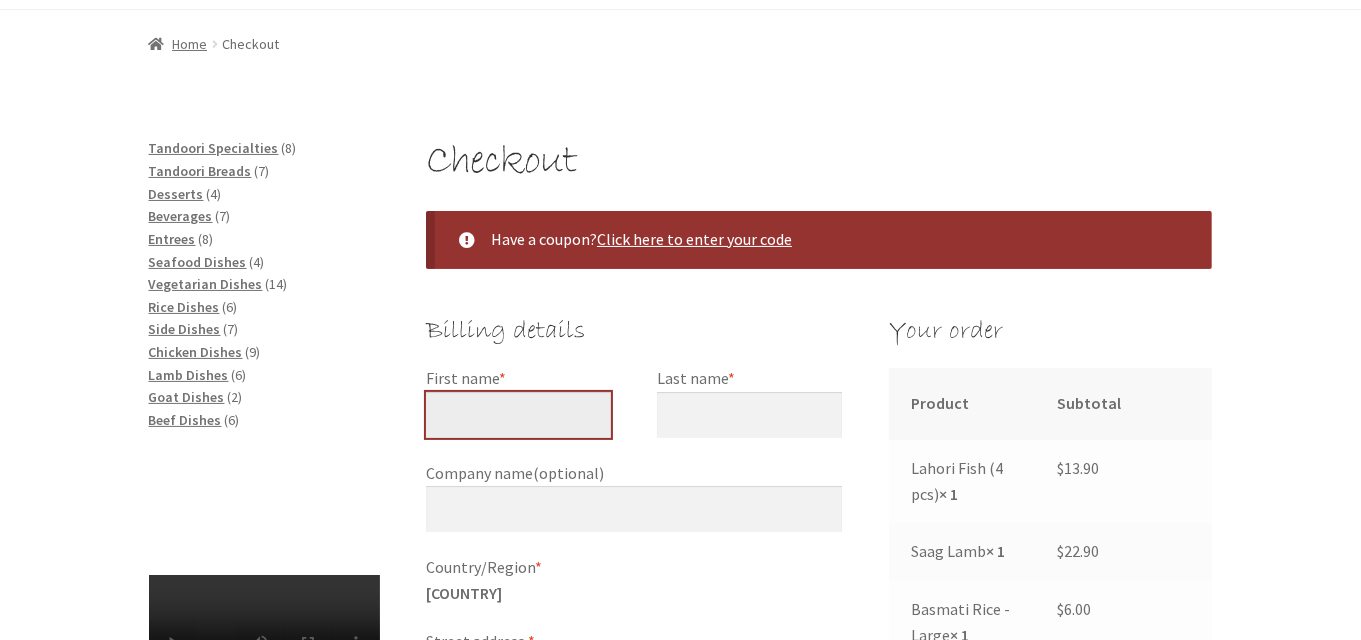 click on "First name  *" at bounding box center (518, 415) 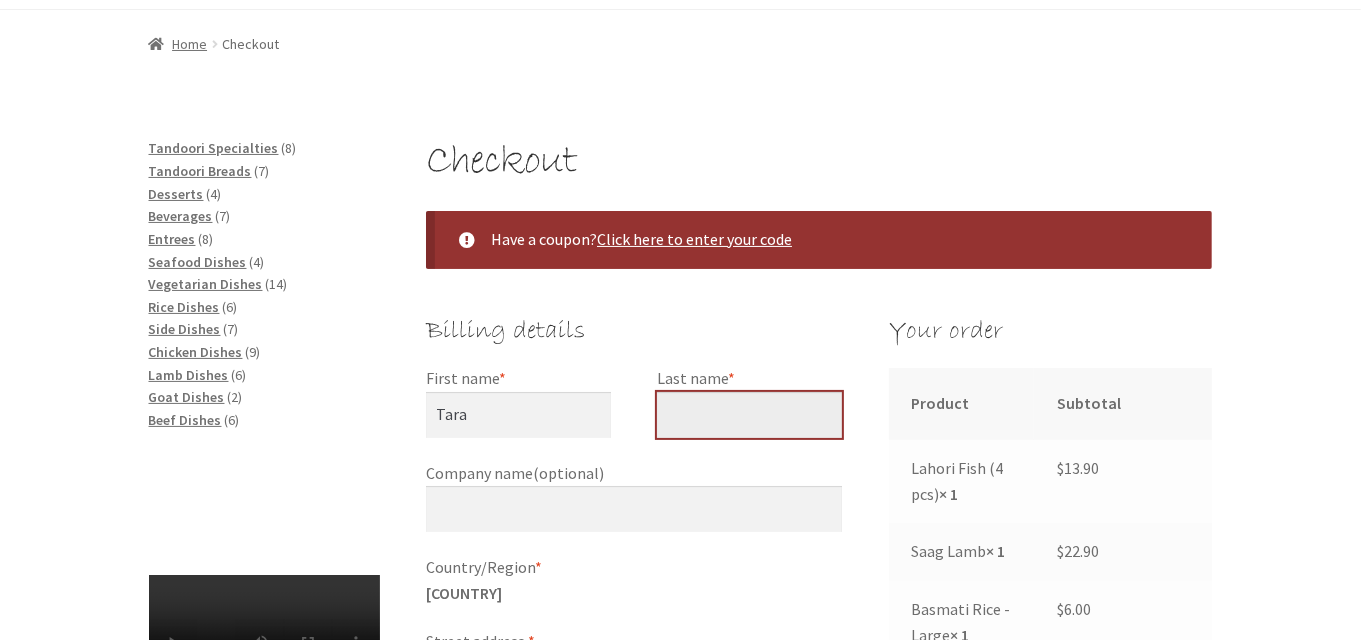 type on "[FIRST]" 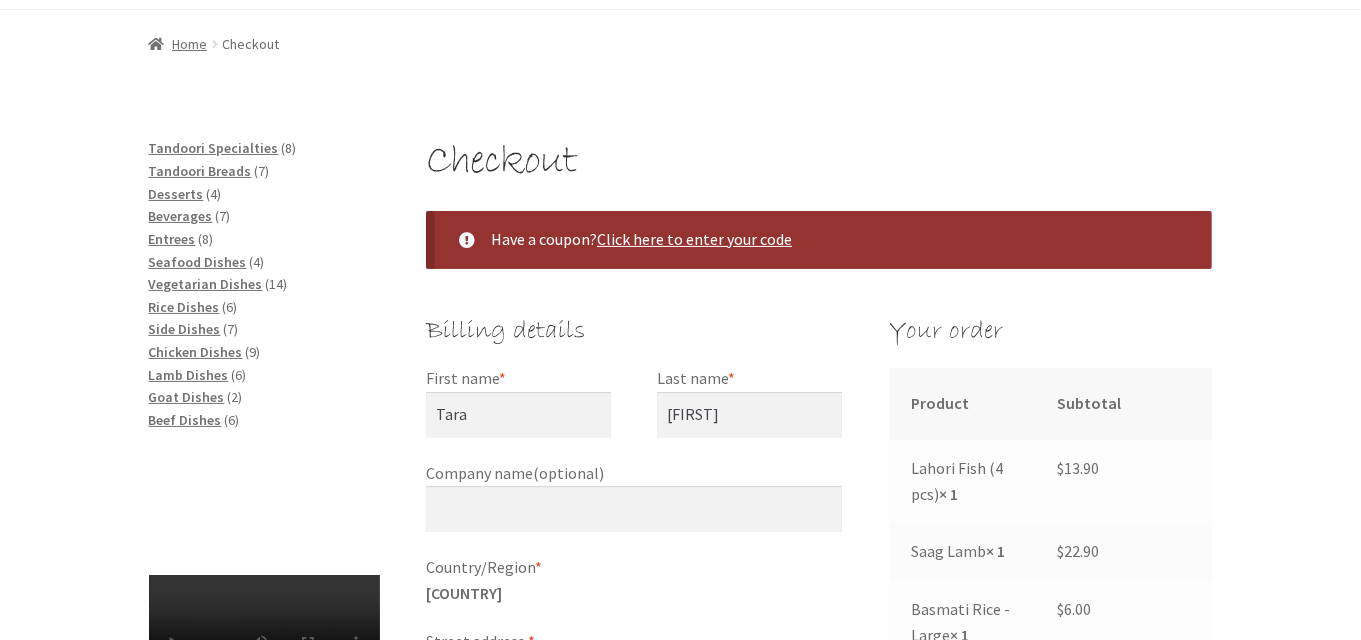 type on "[NUMBER] [STREET]" 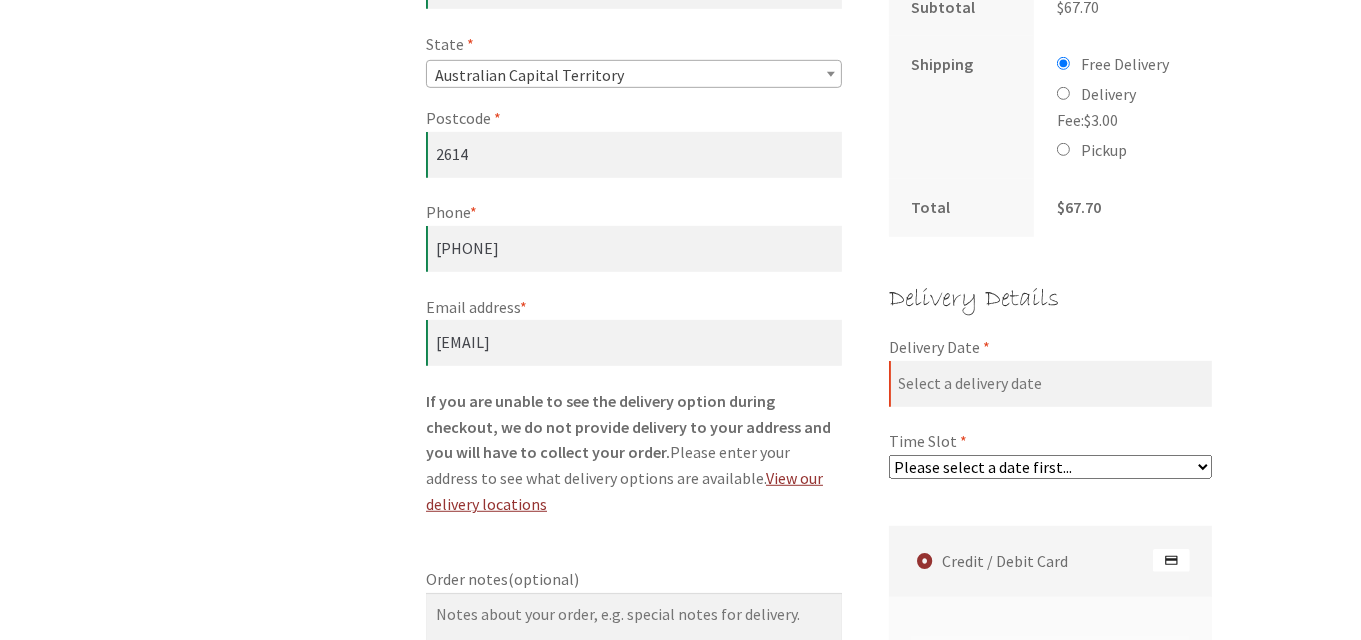 scroll, scrollTop: 1111, scrollLeft: 0, axis: vertical 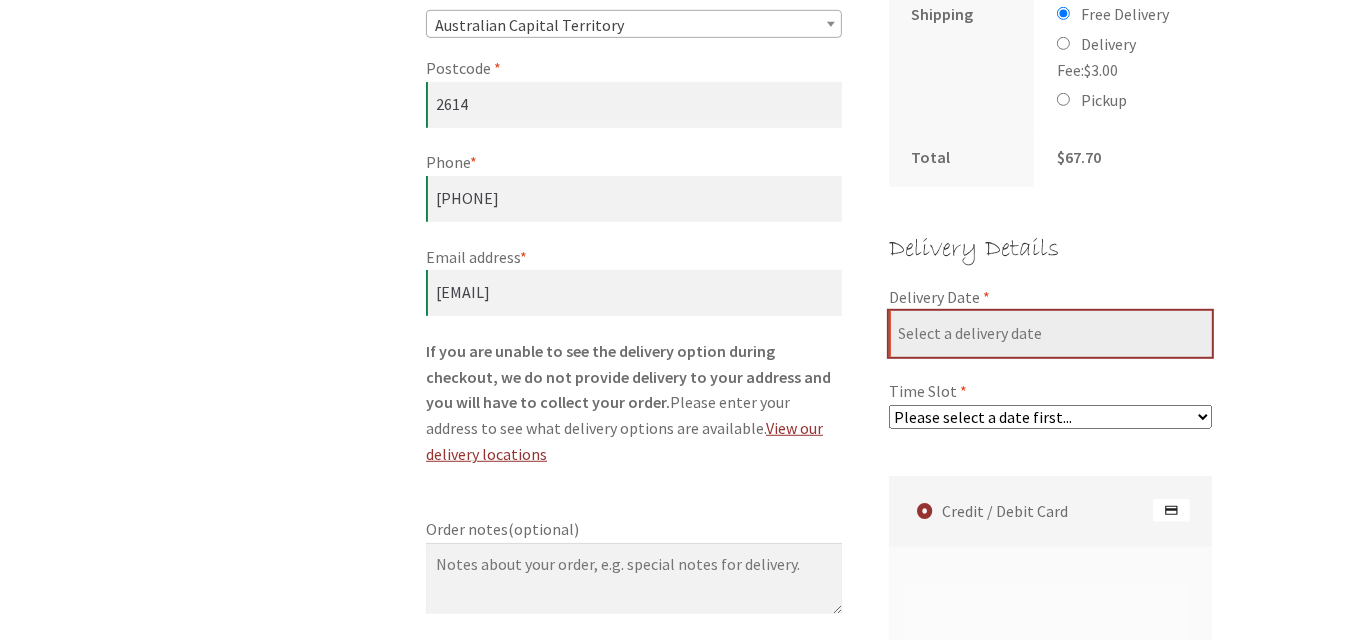 click on "Delivery Date   *" at bounding box center (1051, 334) 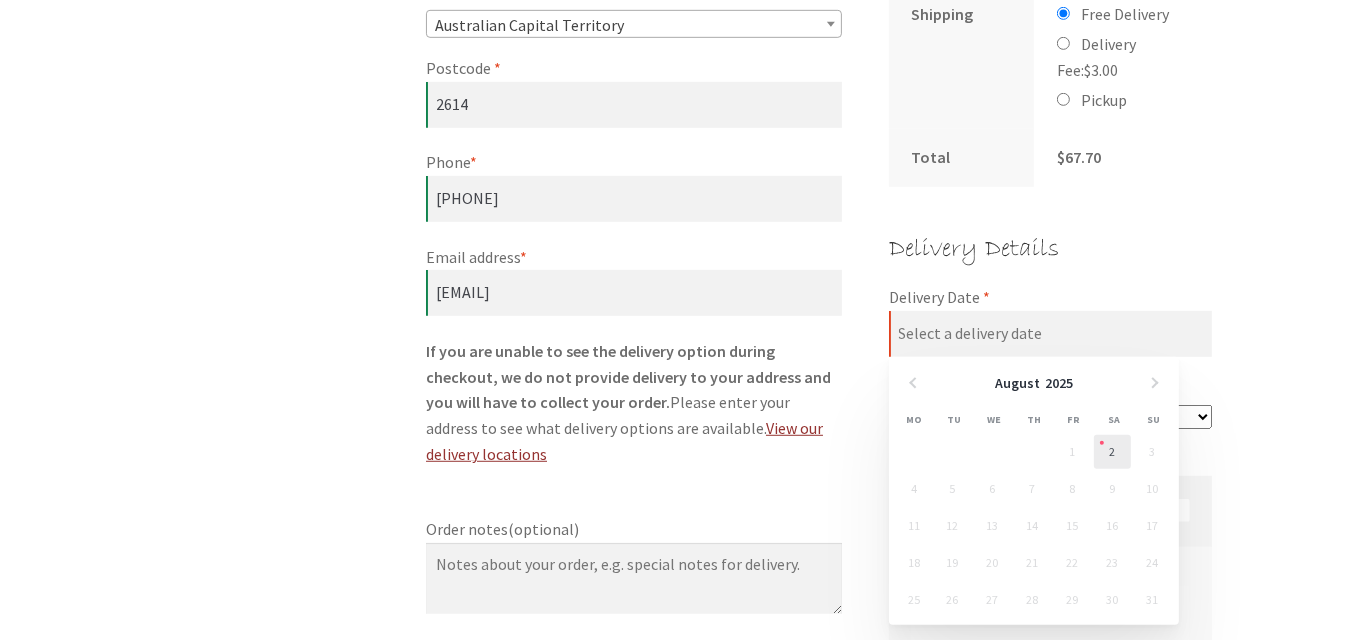 click on "2" at bounding box center (1112, 452) 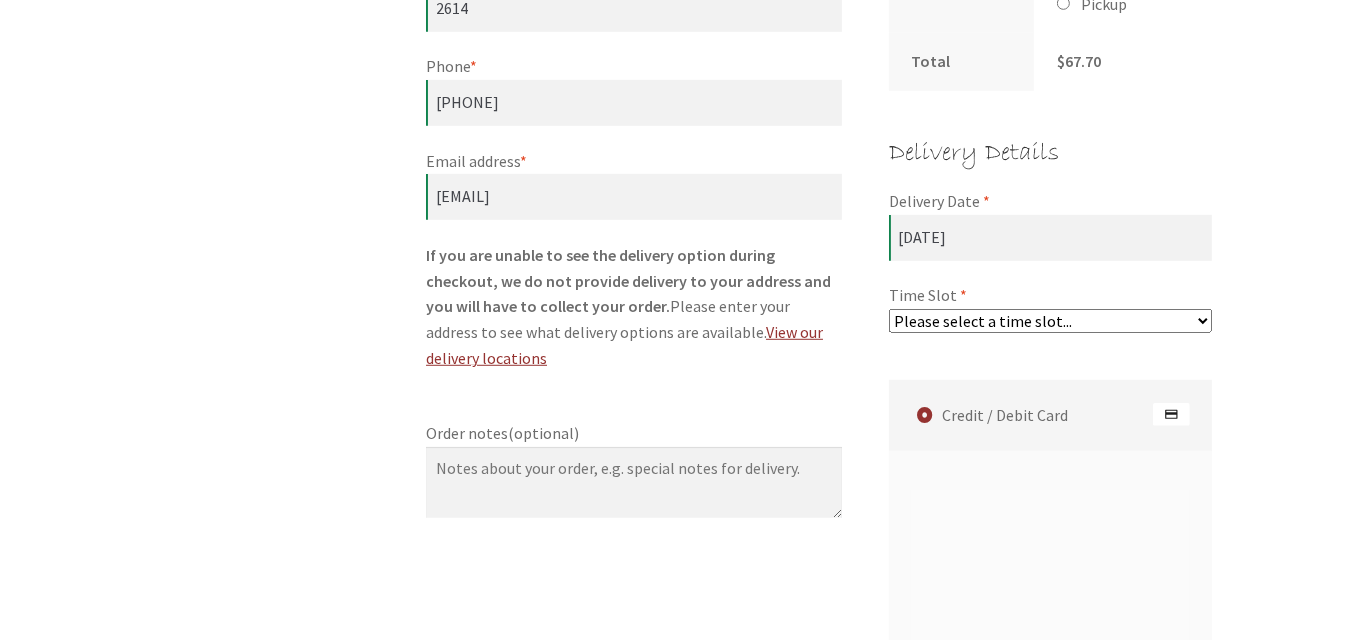 scroll, scrollTop: 1296, scrollLeft: 0, axis: vertical 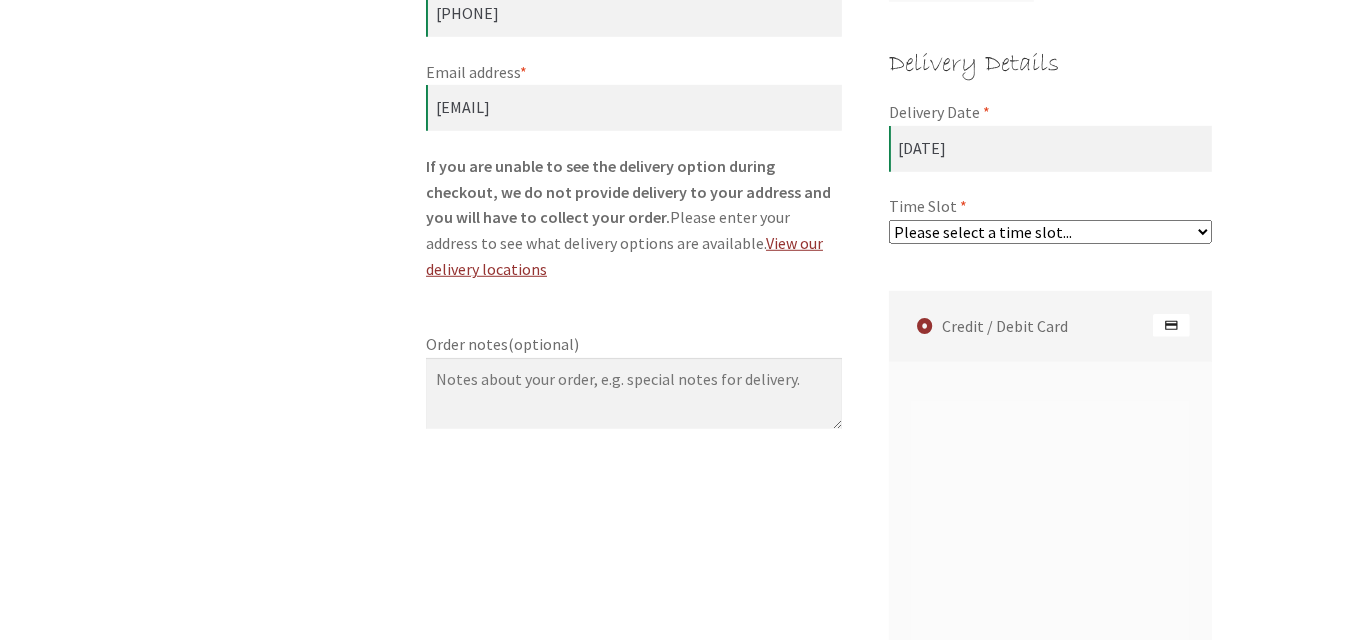 click on "Please select a time slot...
05:55 PM - 06:25 PM 06:25 PM - 06:55 PM 06:55 PM - 07:25 PM 07:25 PM - 07:55 PM 07:55 PM - 08:25 PM 08:25 PM - 08:55 PM 08:55 PM - 09:25 PM" at bounding box center (1051, 232) 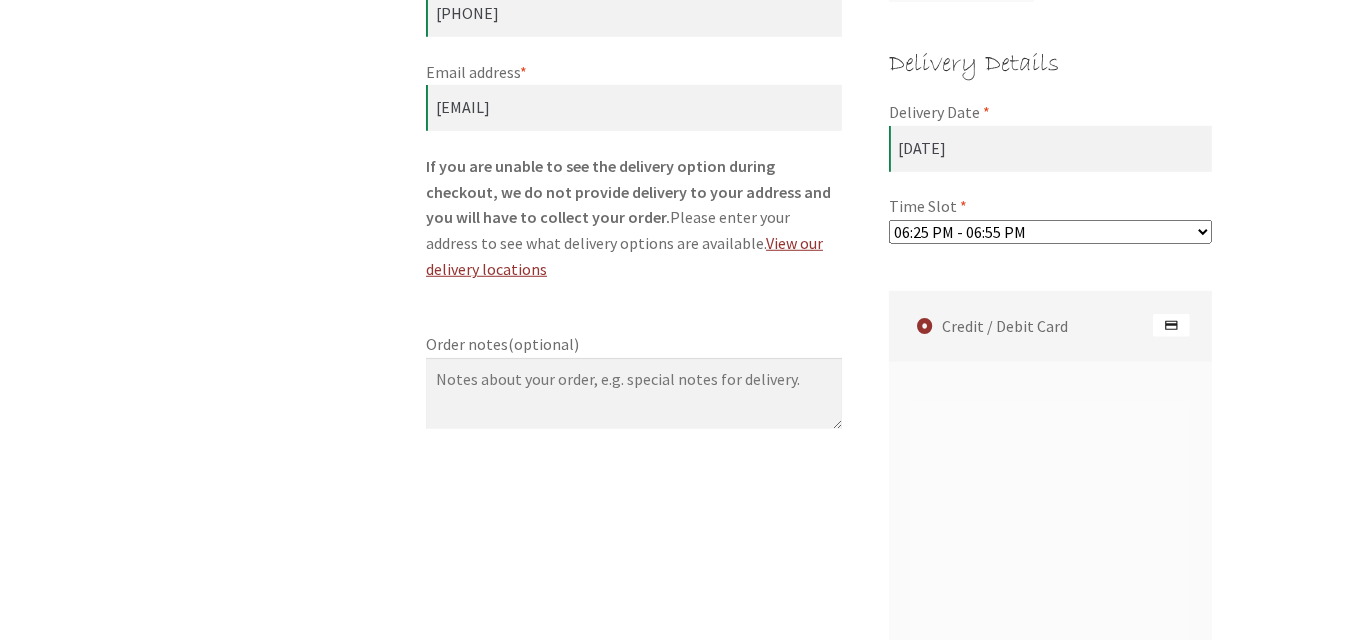 click on "Please select a time slot...
05:55 PM - 06:25 PM 06:25 PM - 06:55 PM 06:55 PM - 07:25 PM 07:25 PM - 07:55 PM 07:55 PM - 08:25 PM 08:25 PM - 08:55 PM 08:55 PM - 09:25 PM" at bounding box center [1051, 232] 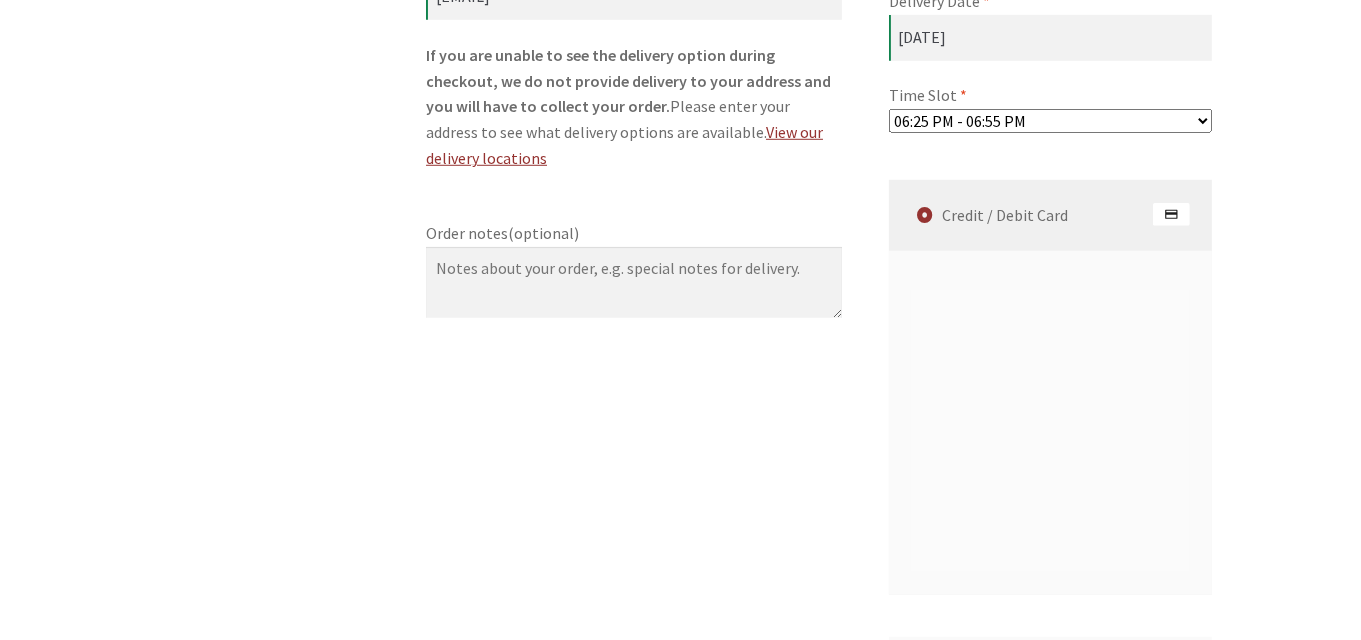 scroll, scrollTop: 1429, scrollLeft: 0, axis: vertical 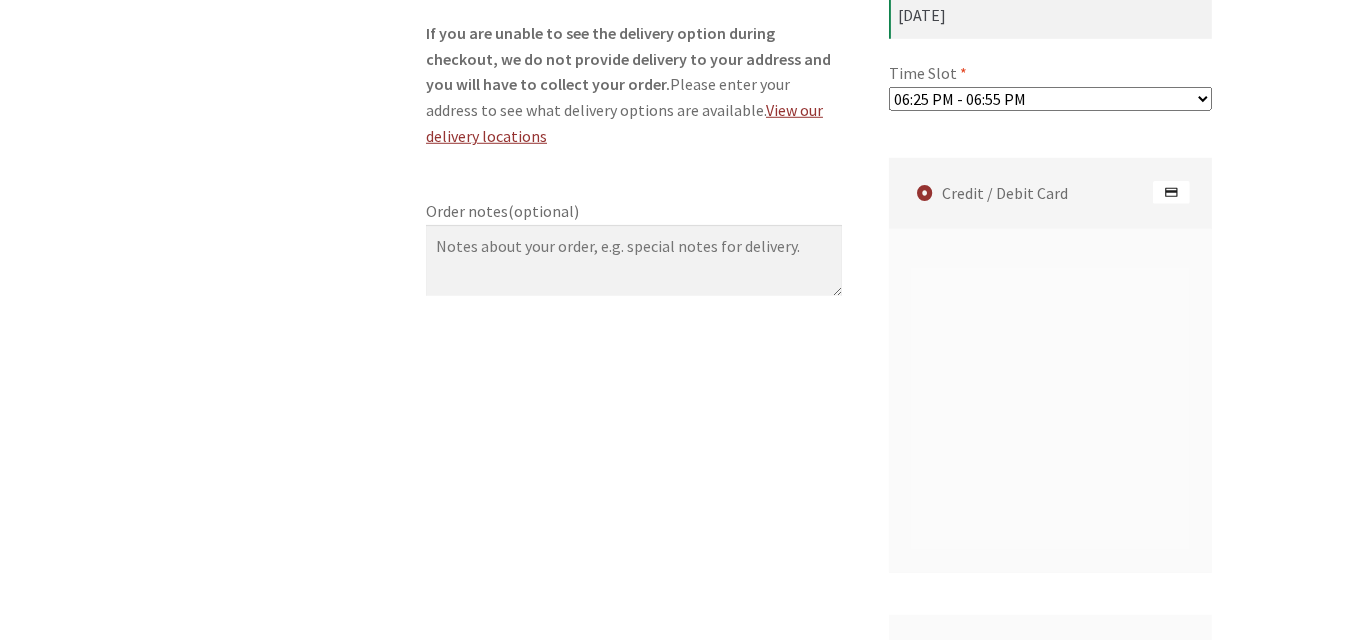 click on "Checkout
Have a coupon?  Click here to enter your code
Coupon:
Apply coupon
Billing details
First name  * [FIRST] Last name  * [LAST] Company name  (optional) Country/Region  * [COUNTRY] Street address   * [NUMBER] [STREET] Flat, suite, unit, etc.   (optional) Suburb   * [SUBURB] State   * Select an option… Australian Capital Territory New South Wales Northern Territory Queensland South Australia Tasmania Victoria Western Australia Australian Capital Territory Postcode   * [POSTCODE] Phone  * [PHONE] Email address  * [EMAIL]
If you are unable to see the delivery option during checkout, we do not provide delivery to your address and you will have to collect your order.  Please enter your address to see what delivery options are available.  View our delivery locations
Deliver to a different address?" at bounding box center (680, 0) 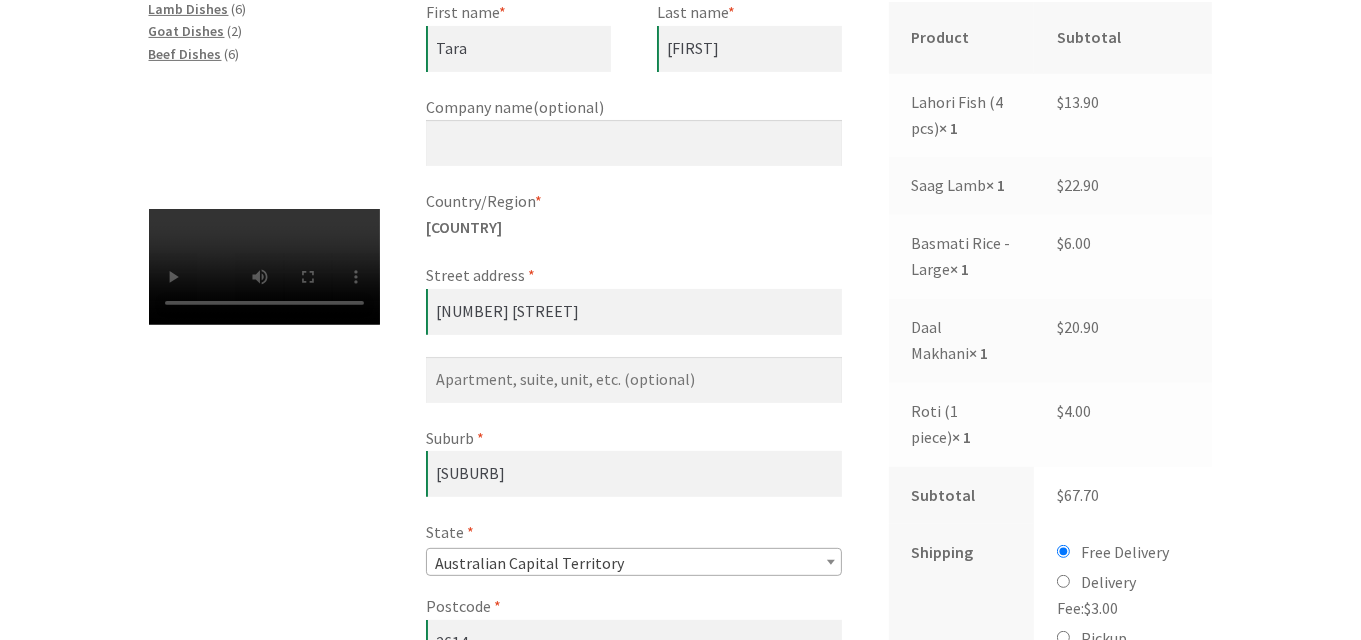 scroll, scrollTop: 568, scrollLeft: 0, axis: vertical 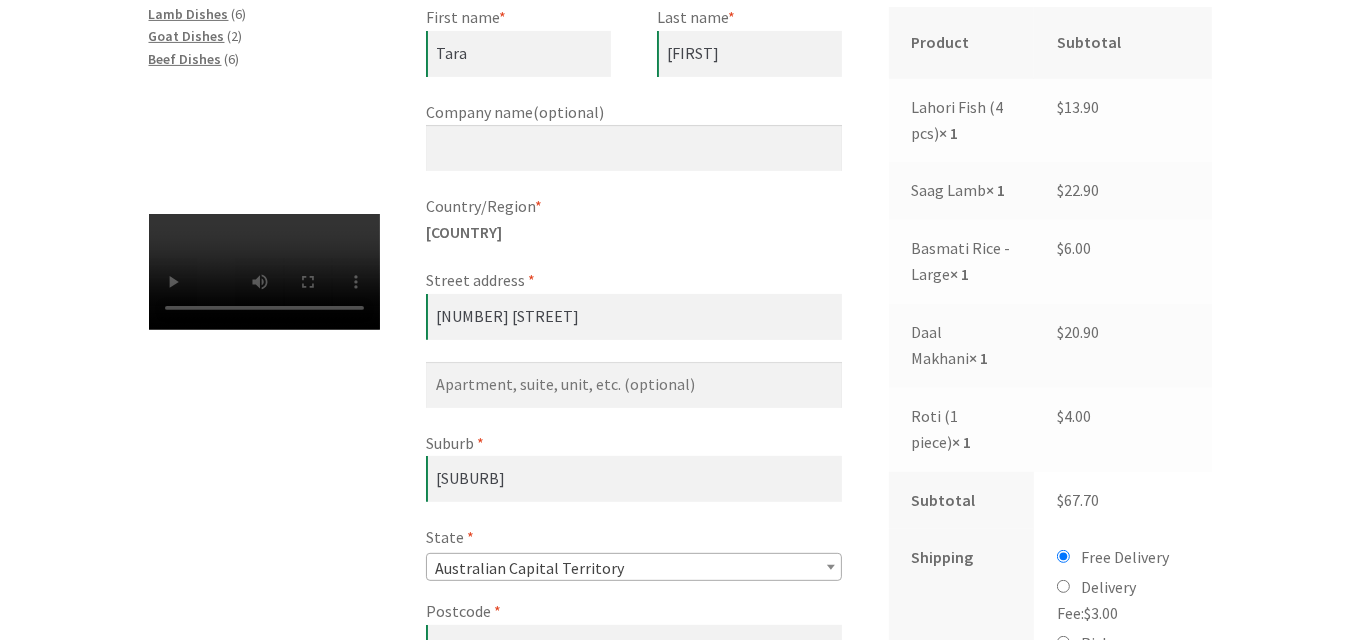 click on "× 1" at bounding box center [961, 442] 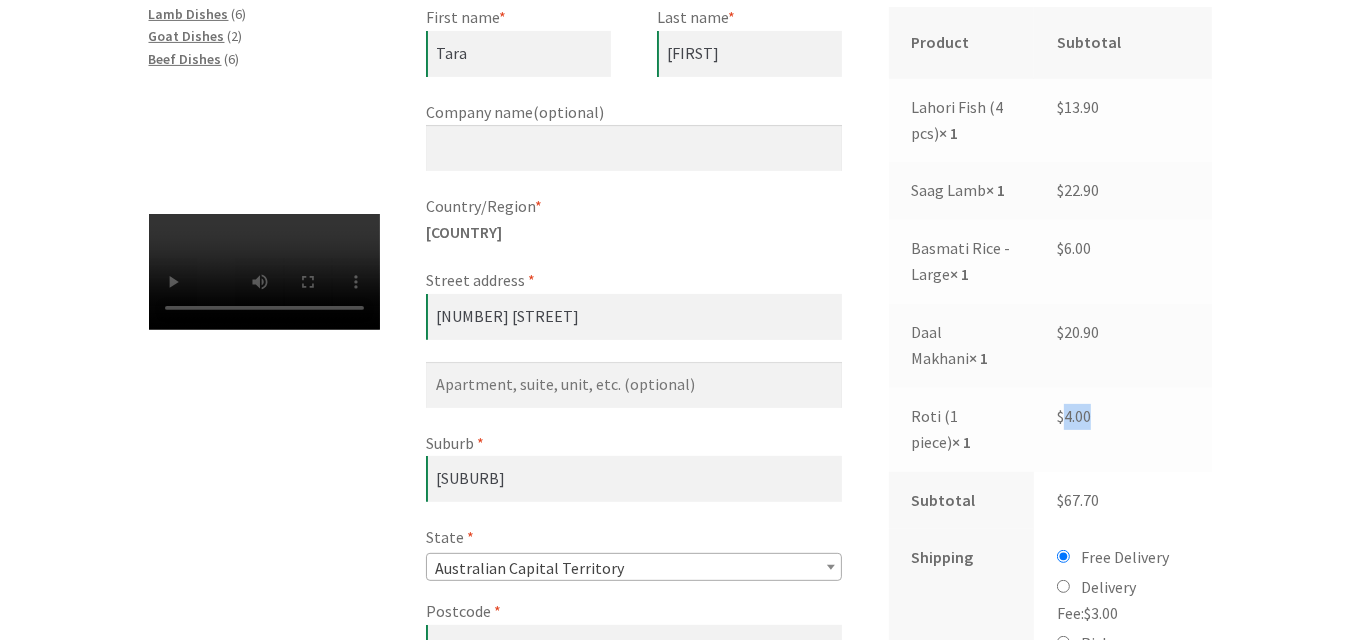 click on "$ 4.00" at bounding box center [1074, 416] 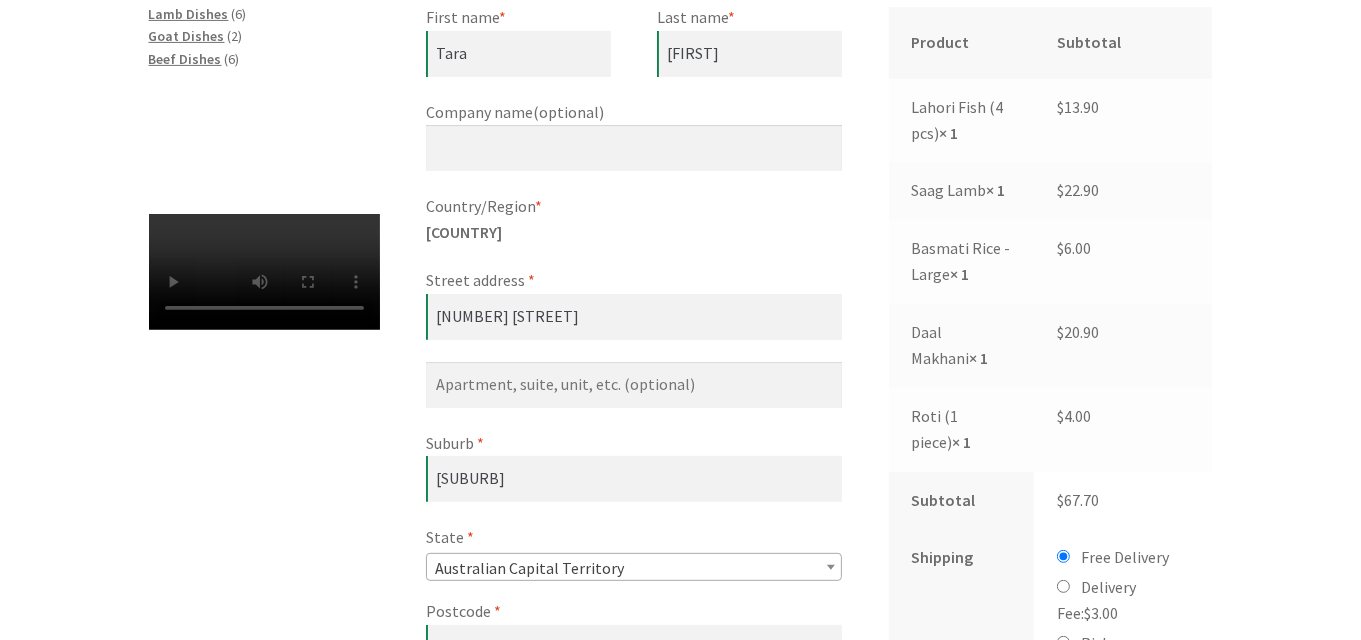 click on "Roti (1 piece) 						  × 1" at bounding box center [962, 430] 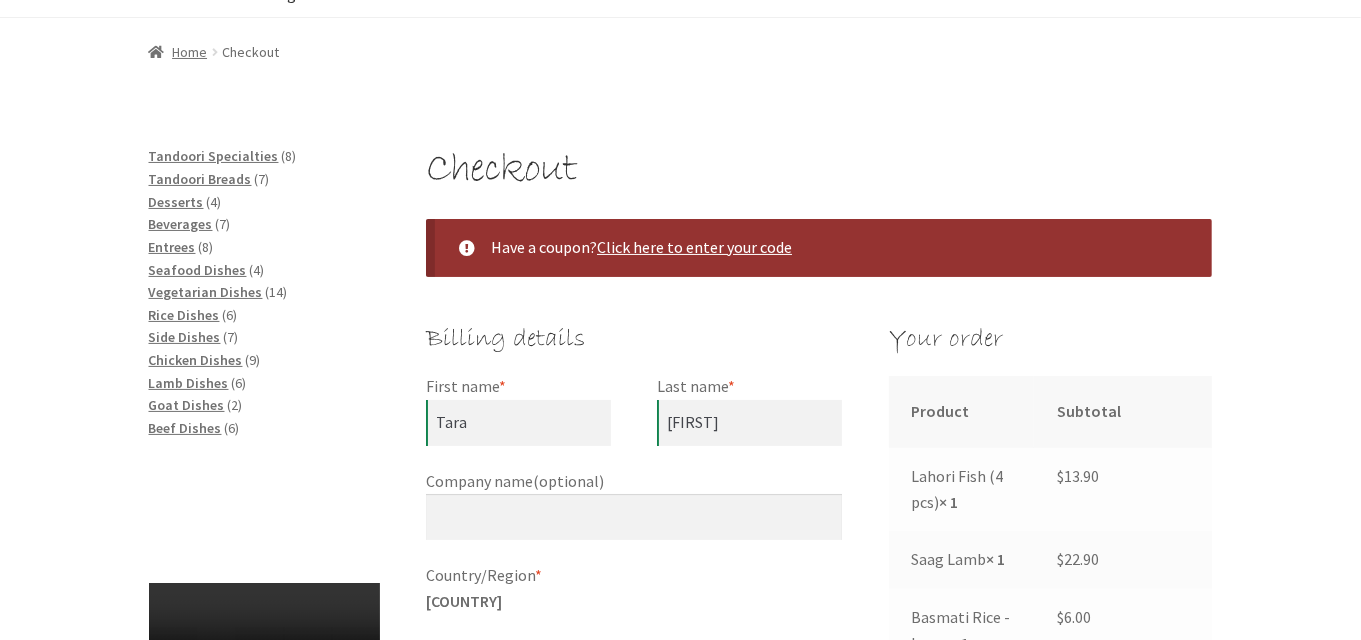 scroll, scrollTop: 197, scrollLeft: 0, axis: vertical 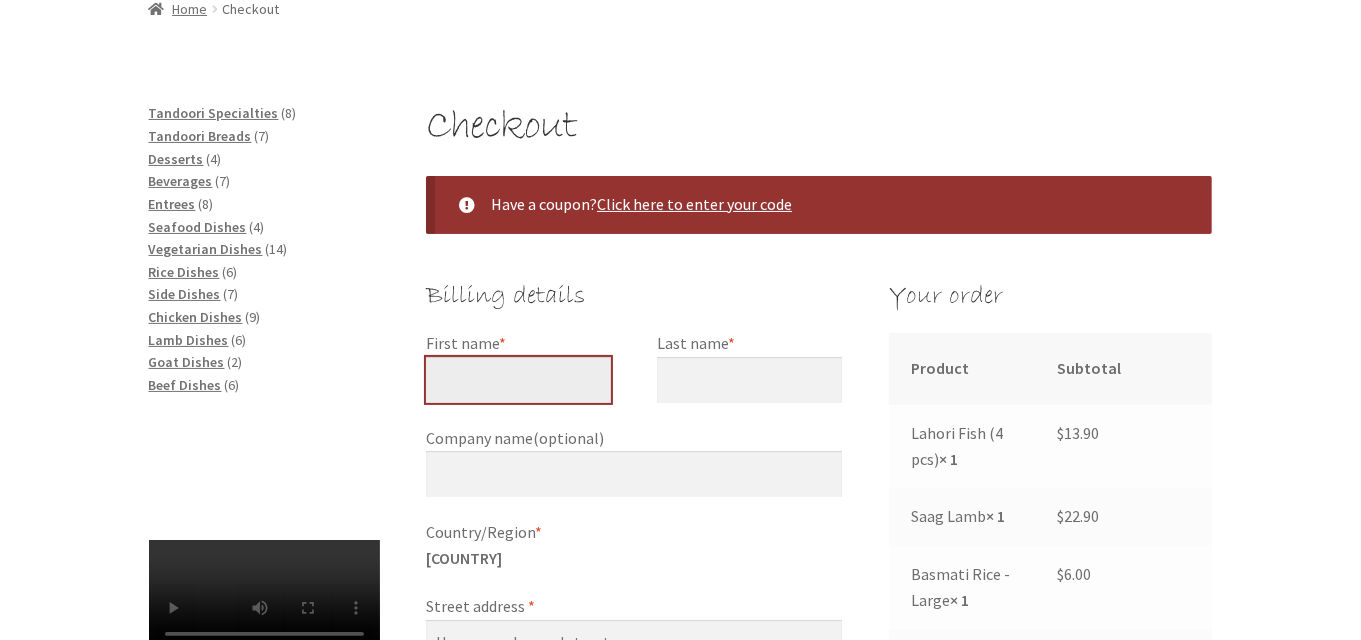 click on "First name  *" at bounding box center (518, 380) 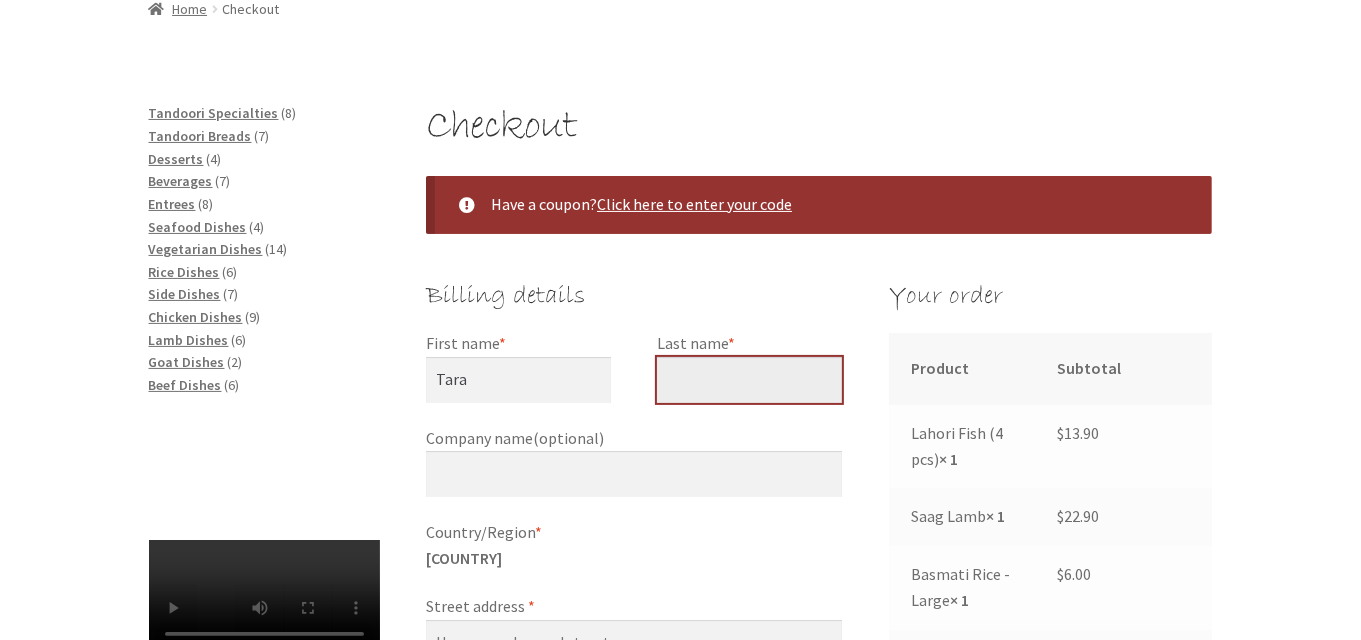 type on "[FIRST]" 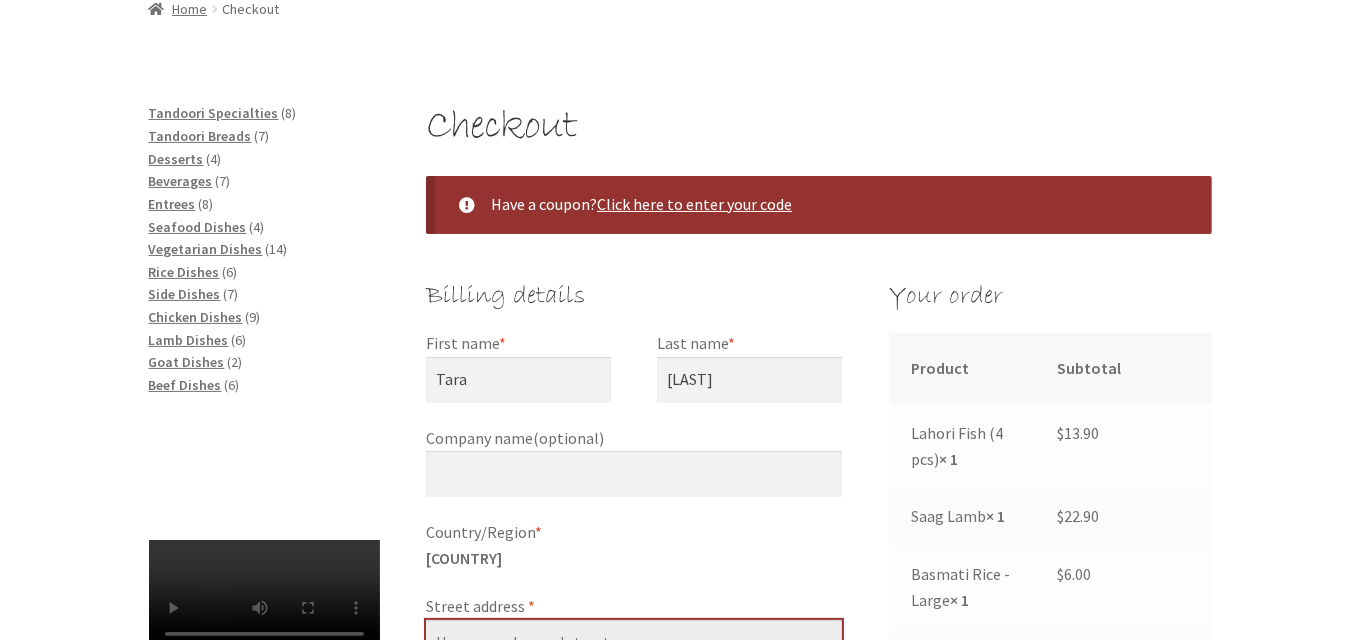 type on "[NUMBER] [STREET]" 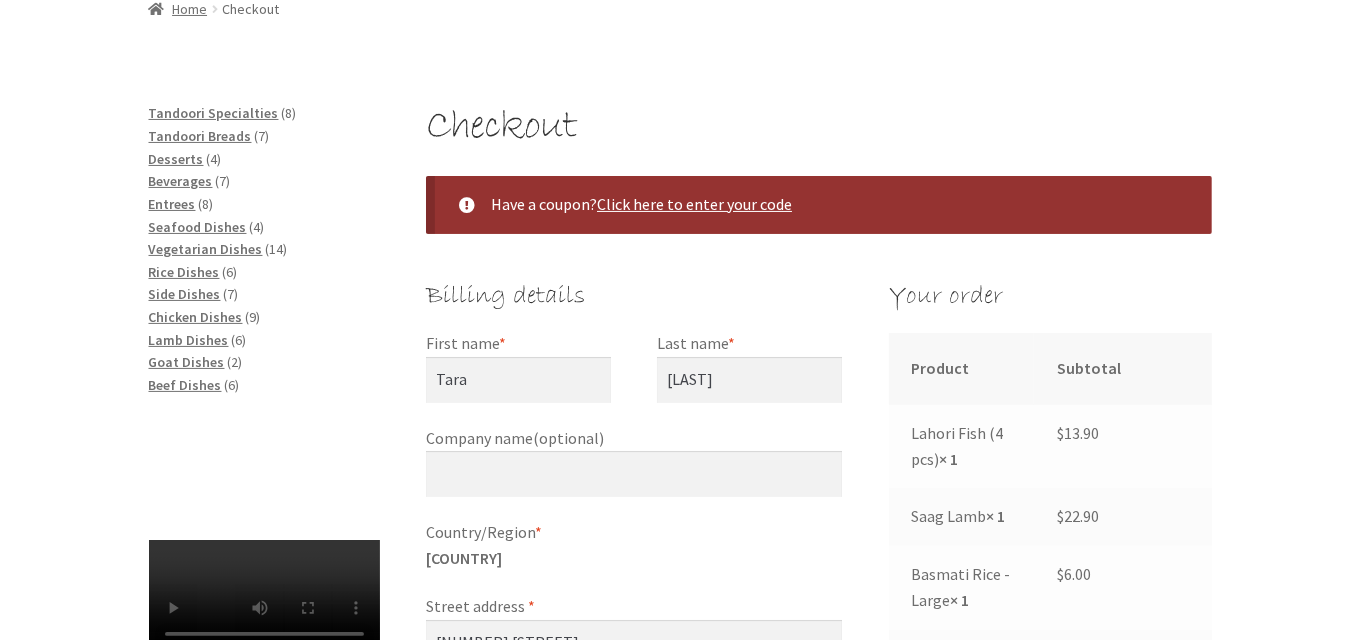 type on "[SUBURB]" 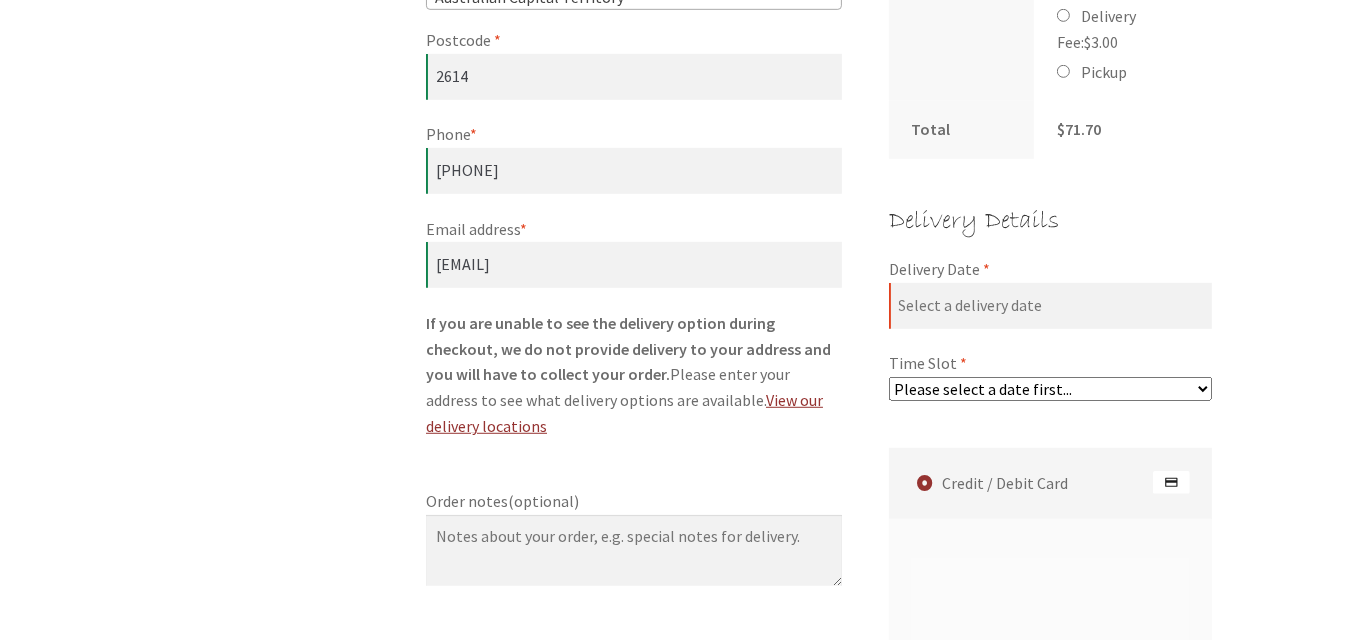 scroll, scrollTop: 1169, scrollLeft: 0, axis: vertical 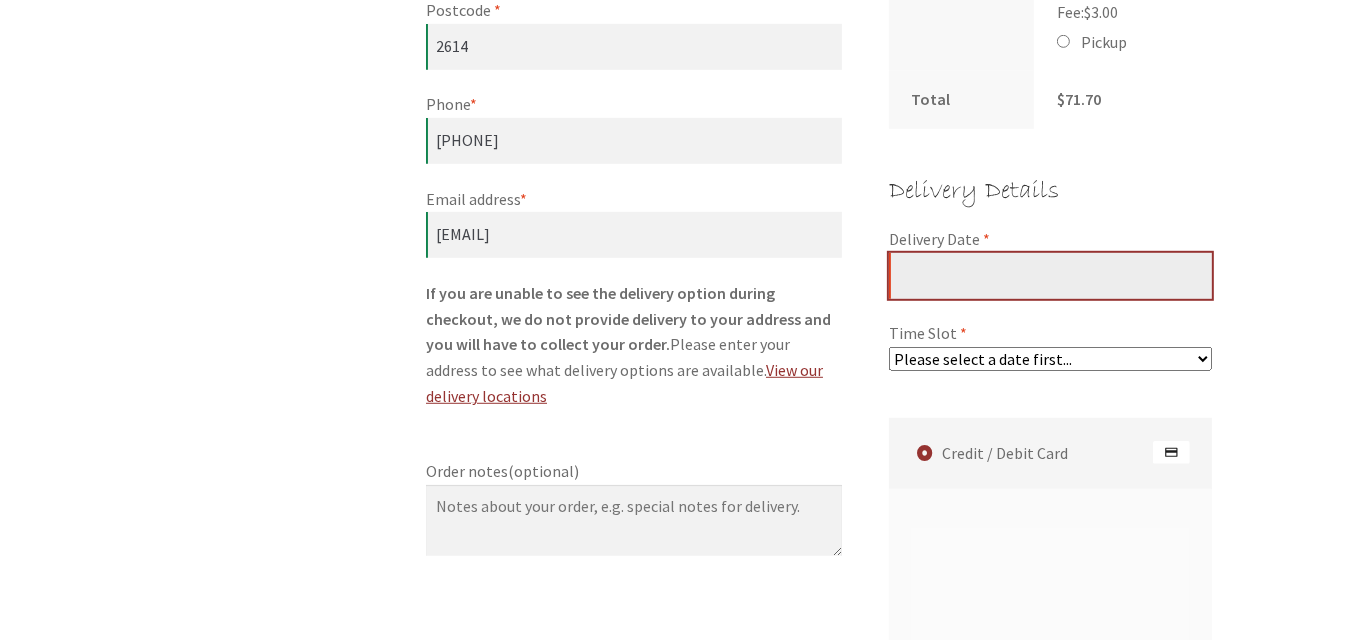 click on "Delivery Date   *" at bounding box center (1051, 276) 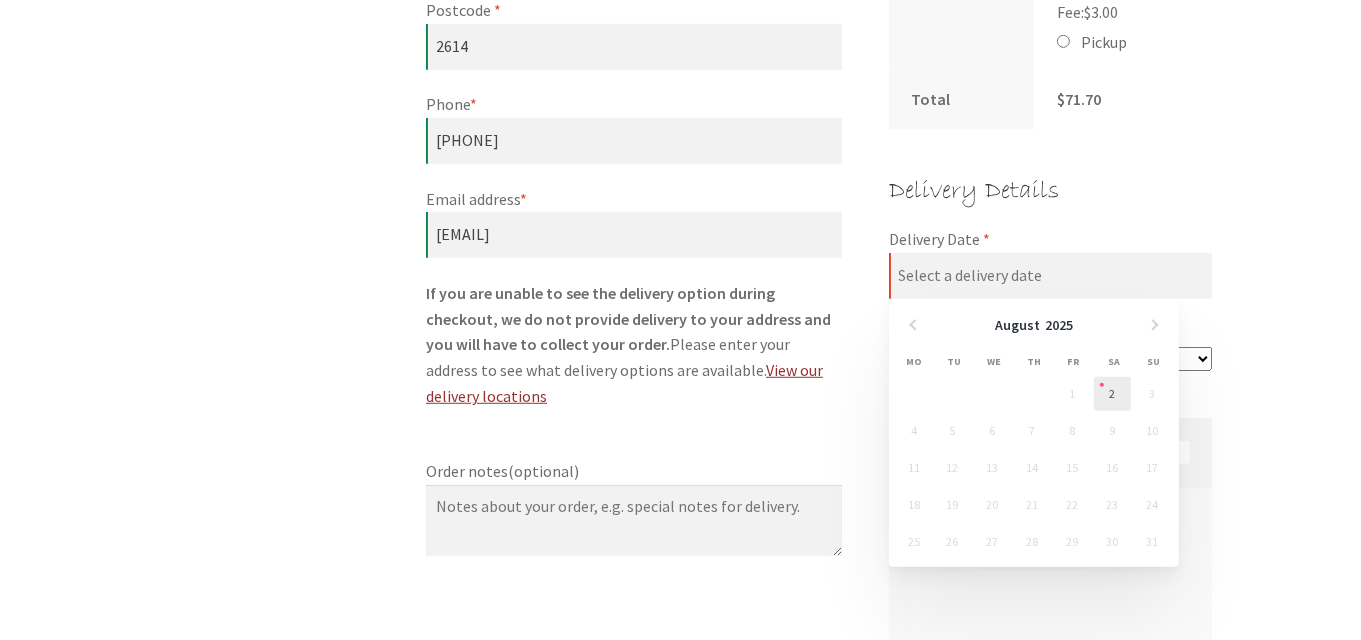 click on "2" at bounding box center (1112, 394) 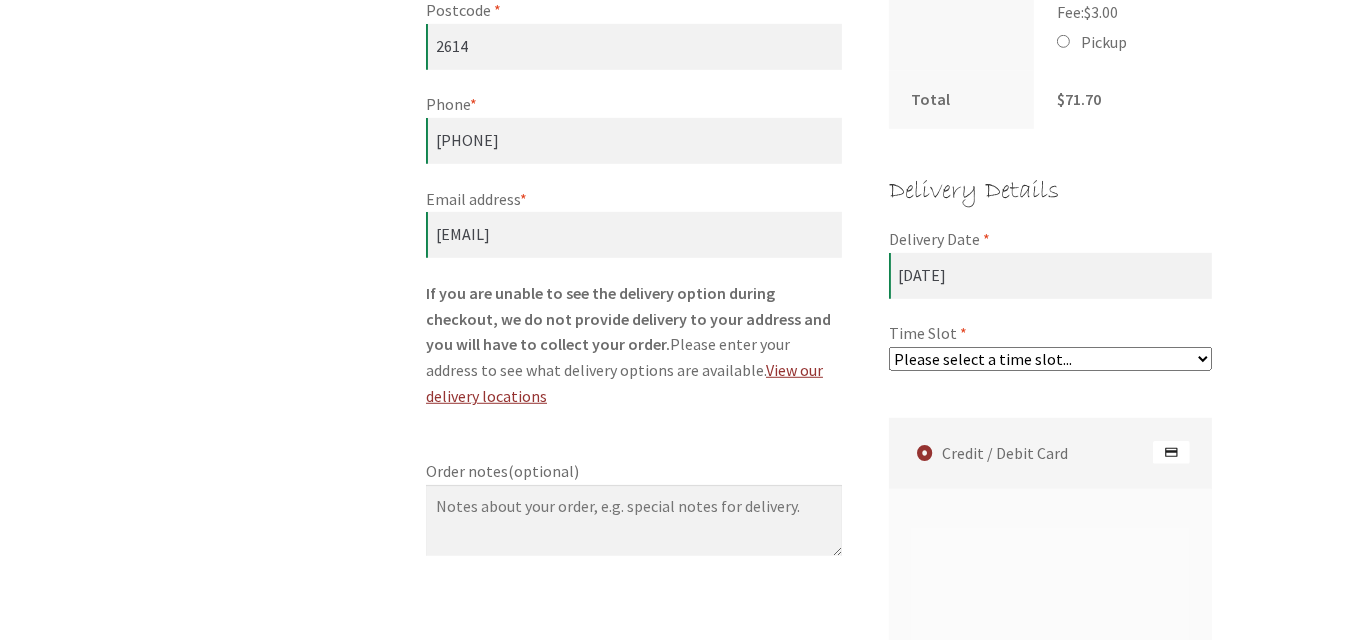 click on "Please select a time slot...
05:55 PM - 06:25 PM 06:25 PM - 06:55 PM 06:55 PM - 07:25 PM 07:25 PM - 07:55 PM 07:55 PM - 08:25 PM 08:25 PM - 08:55 PM 08:55 PM - 09:25 PM" at bounding box center [1051, 359] 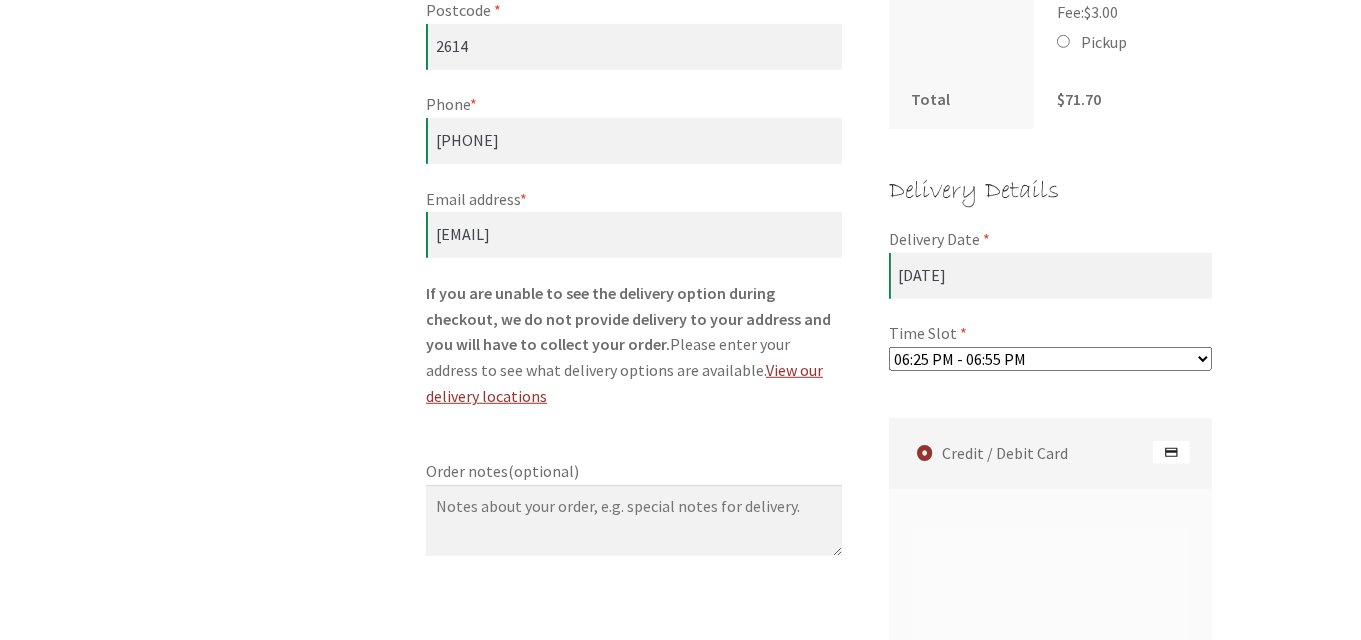 click on "Please select a time slot...
05:55 PM - 06:25 PM 06:25 PM - 06:55 PM 06:55 PM - 07:25 PM 07:25 PM - 07:55 PM 07:55 PM - 08:25 PM 08:25 PM - 08:55 PM 08:55 PM - 09:25 PM" at bounding box center (1051, 359) 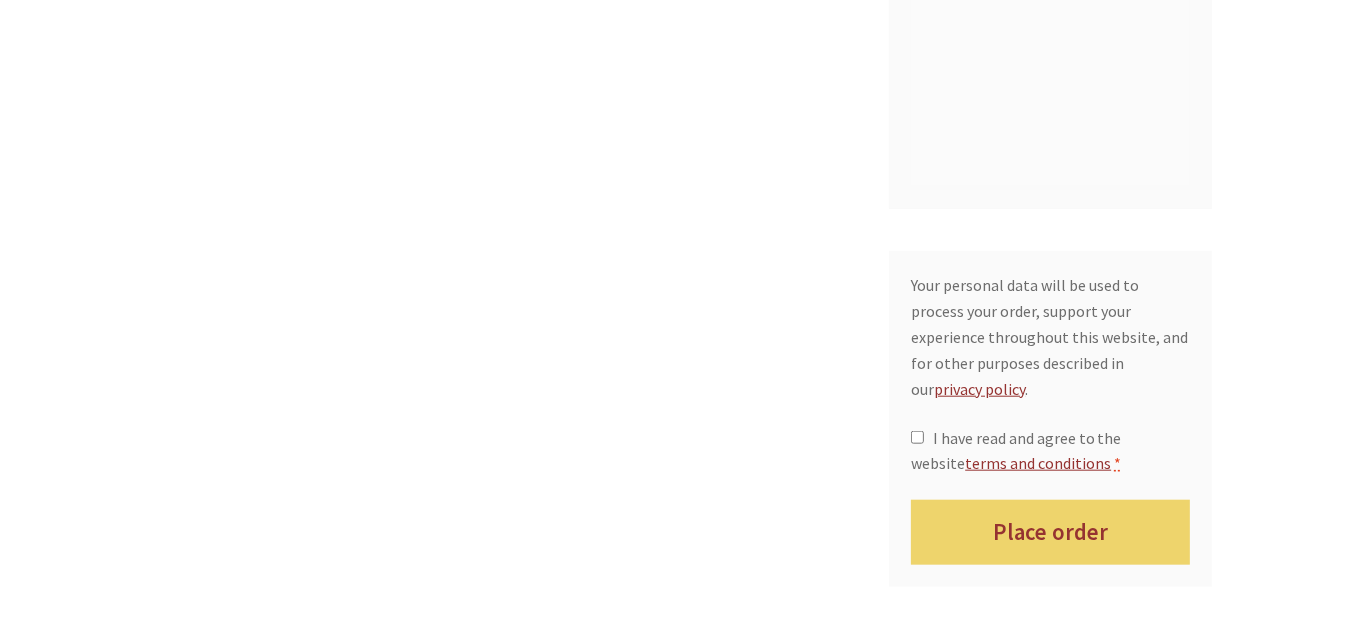 scroll, scrollTop: 1818, scrollLeft: 0, axis: vertical 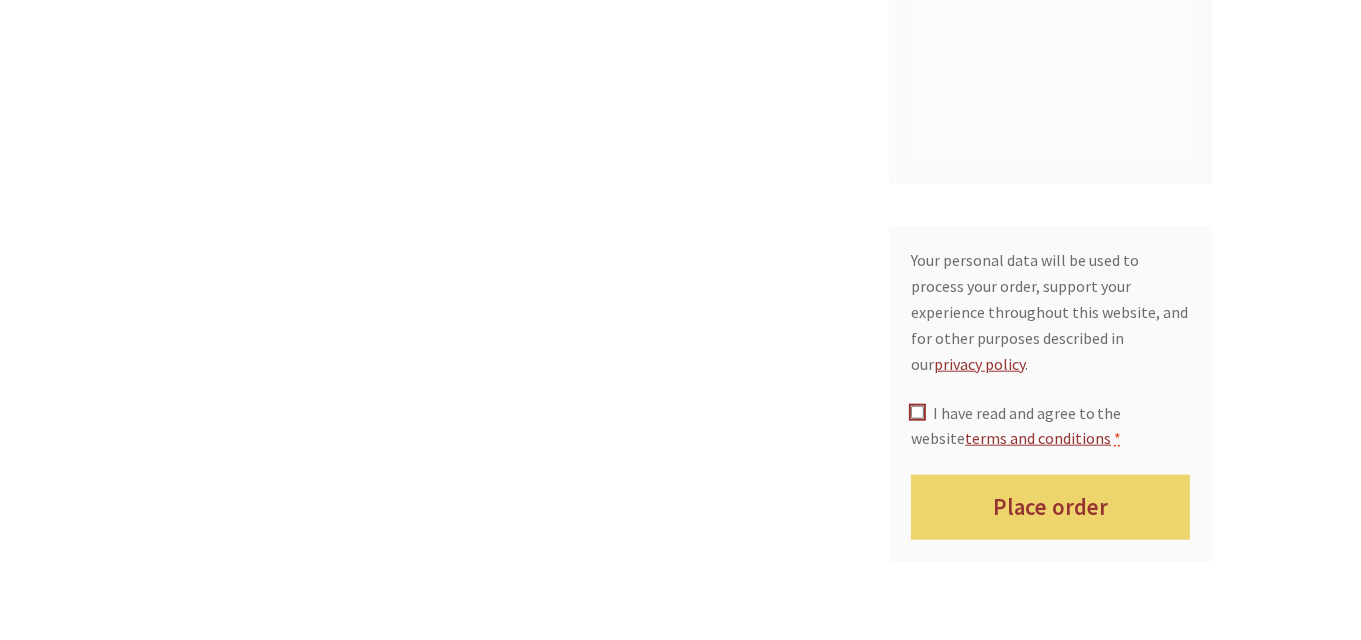 click on "I have read and agree to the website  terms and conditions   *" at bounding box center (917, 412) 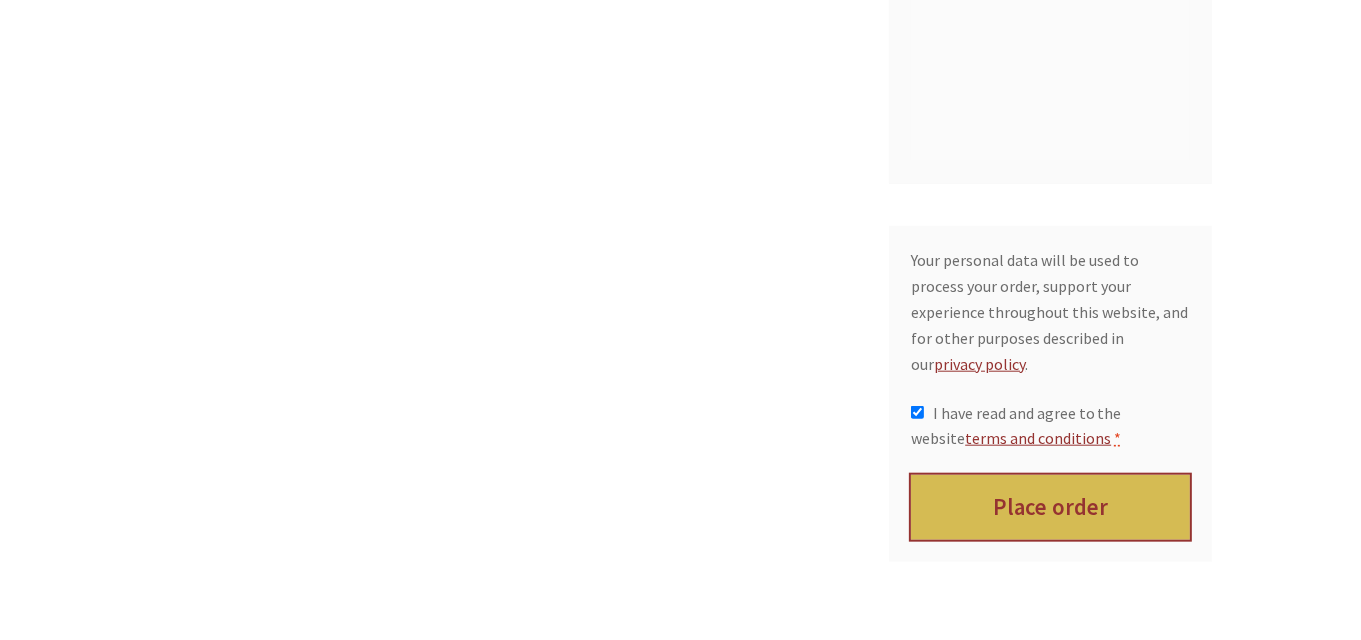 click on "Place order" at bounding box center [1050, 507] 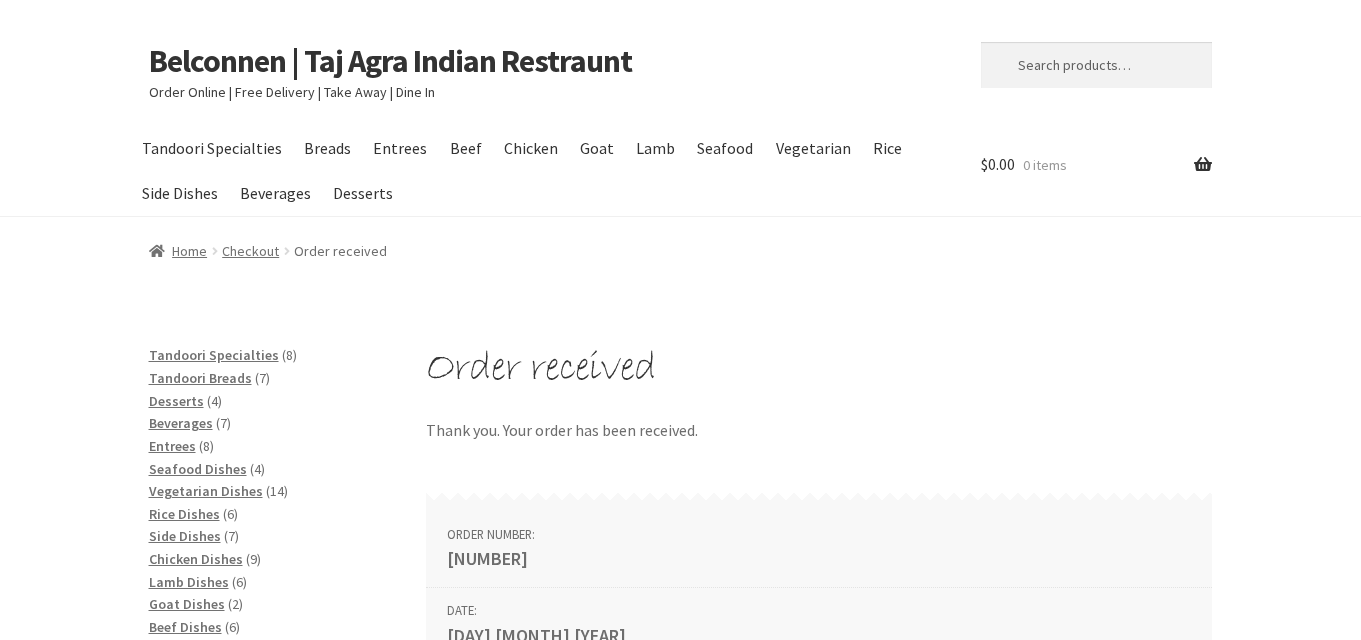 scroll, scrollTop: 0, scrollLeft: 0, axis: both 